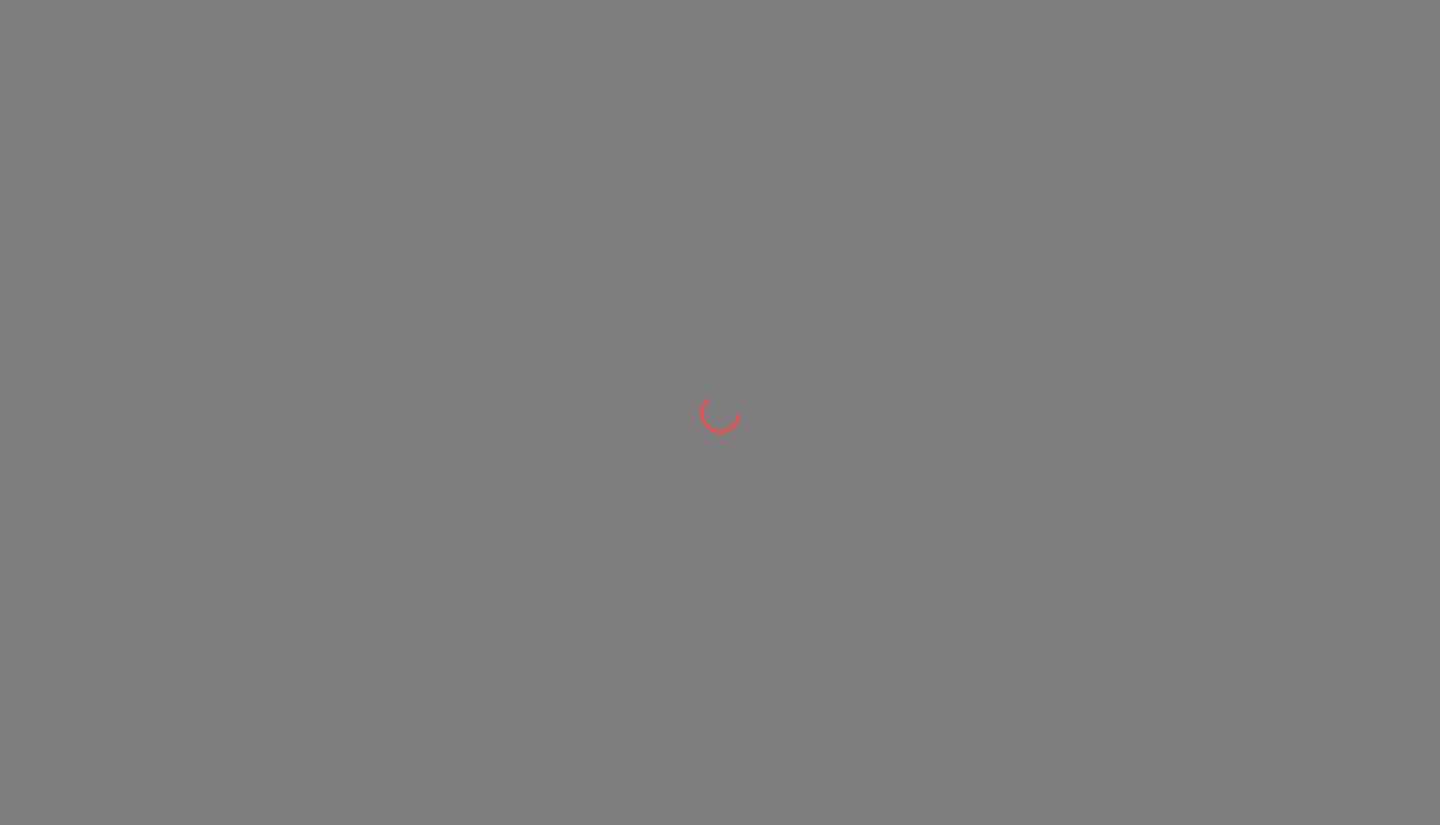 scroll, scrollTop: 0, scrollLeft: 0, axis: both 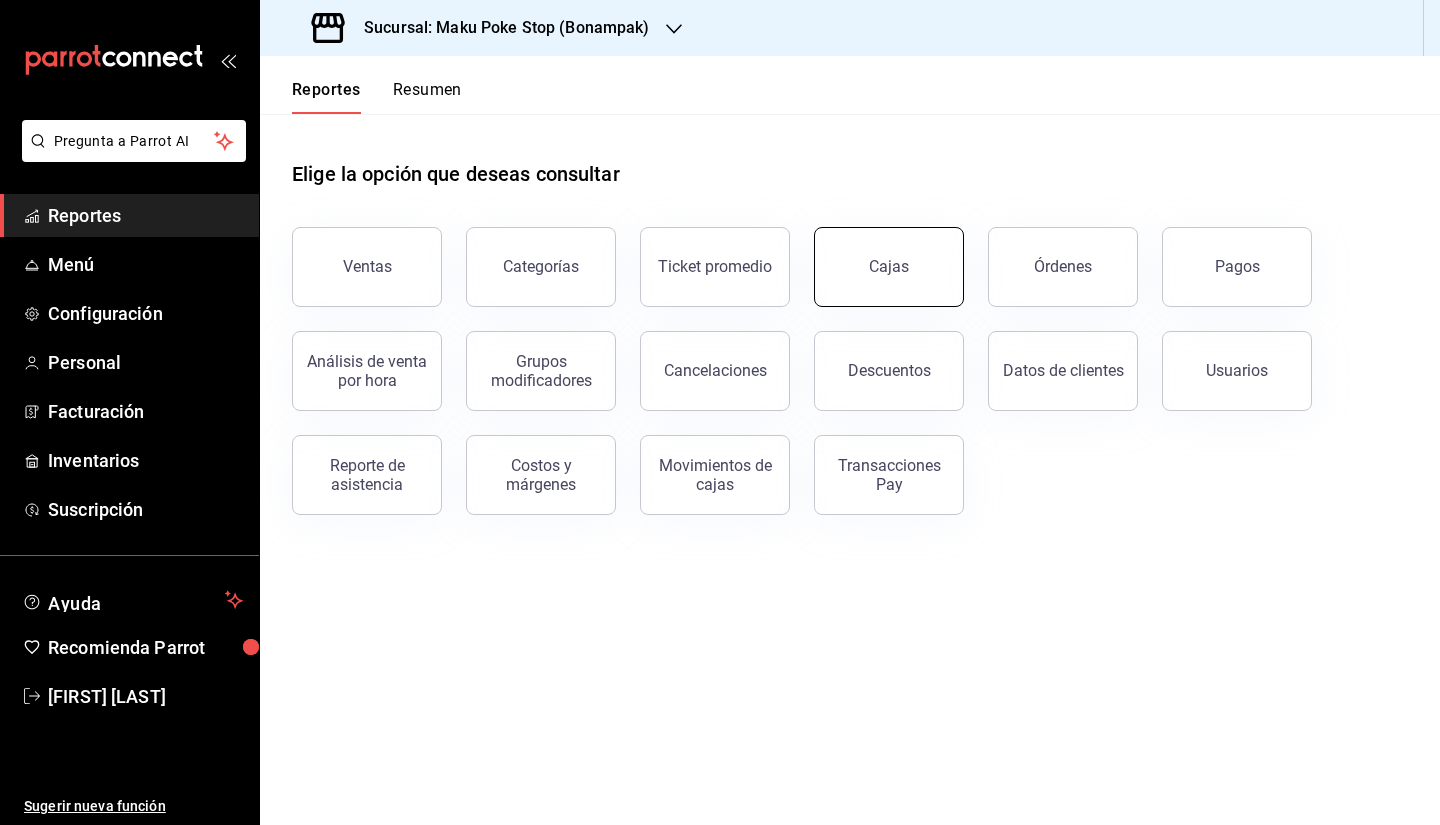 click on "Cajas" at bounding box center (889, 266) 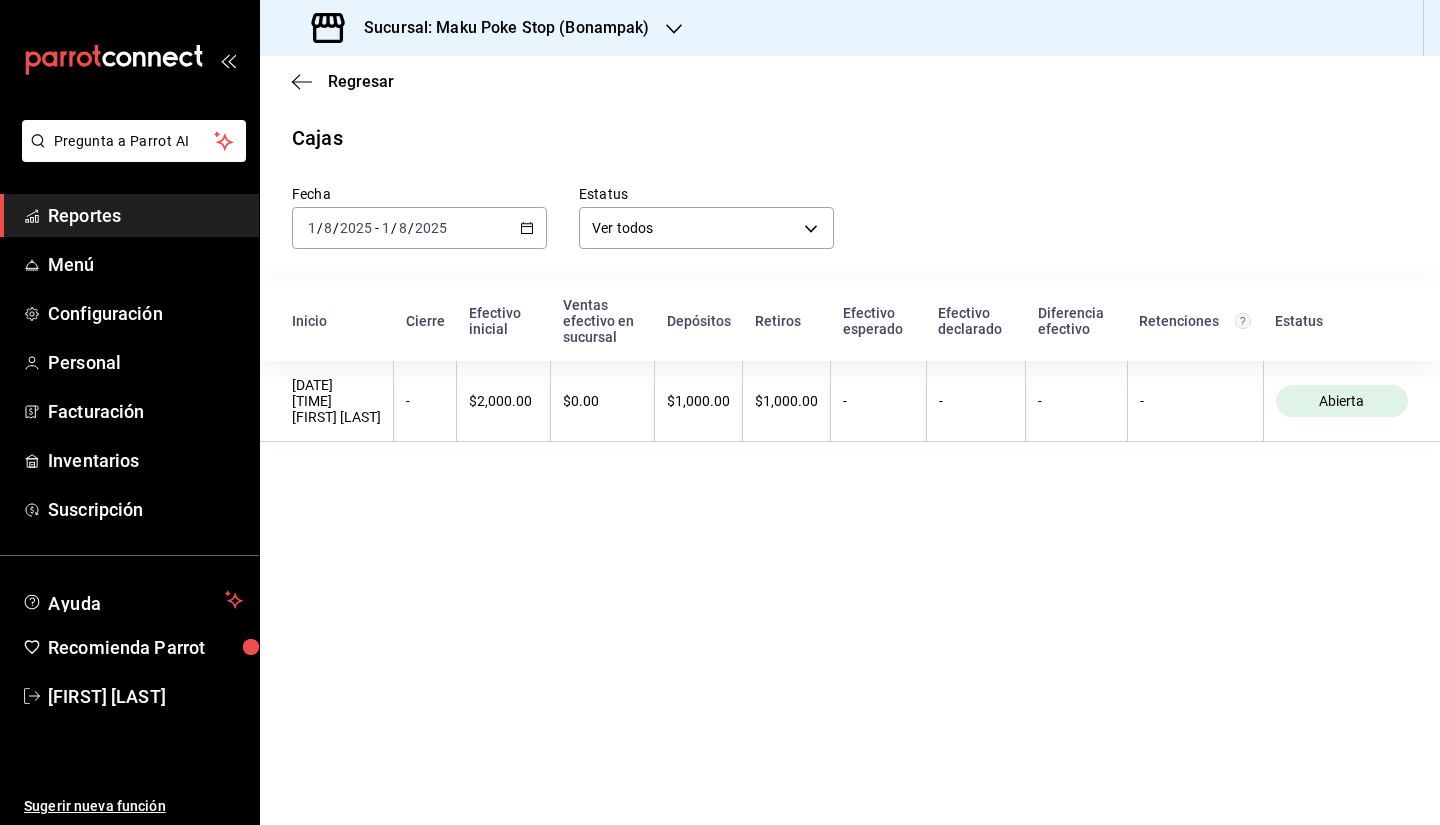 click 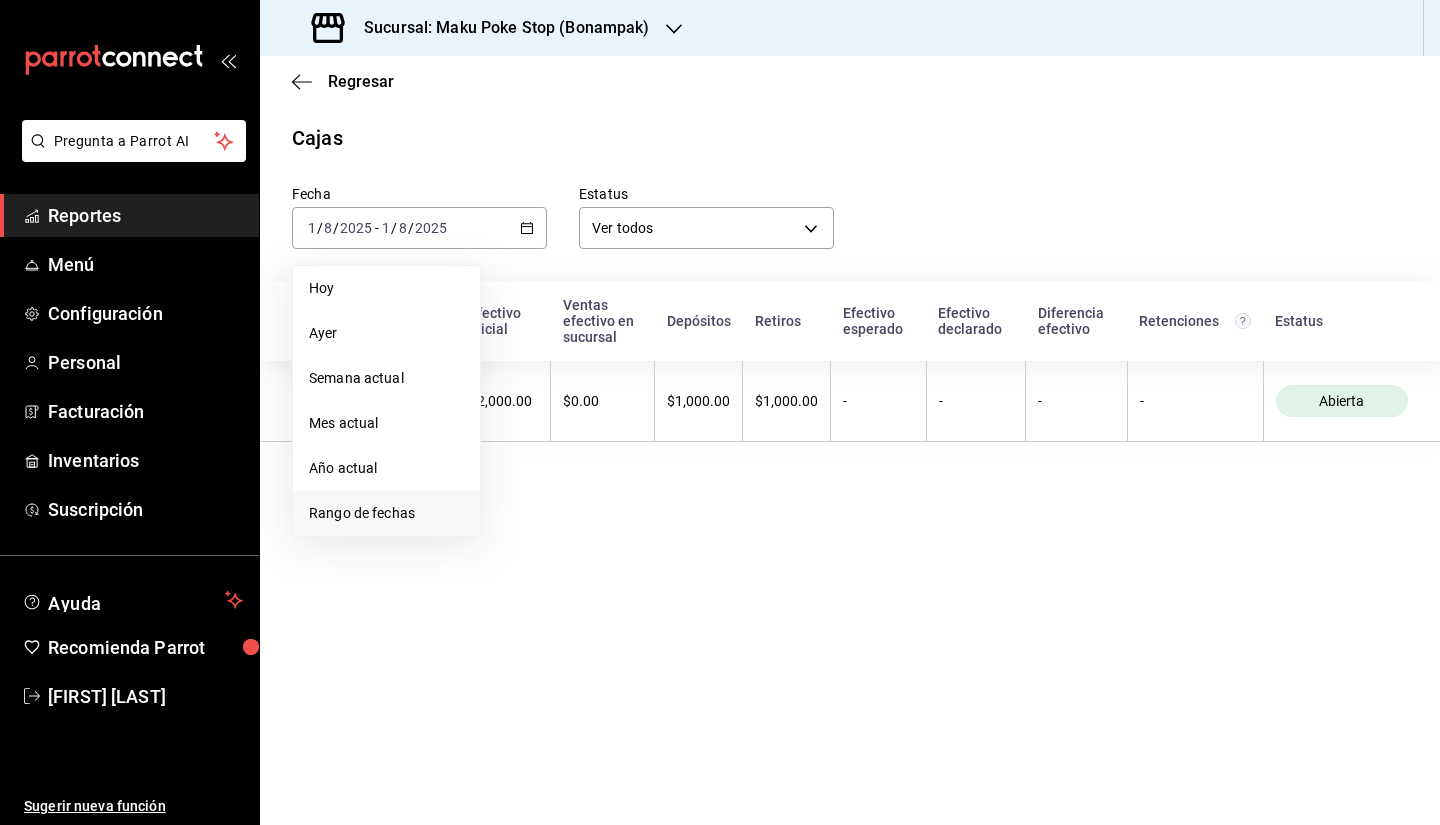 click on "Rango de fechas" at bounding box center (386, 513) 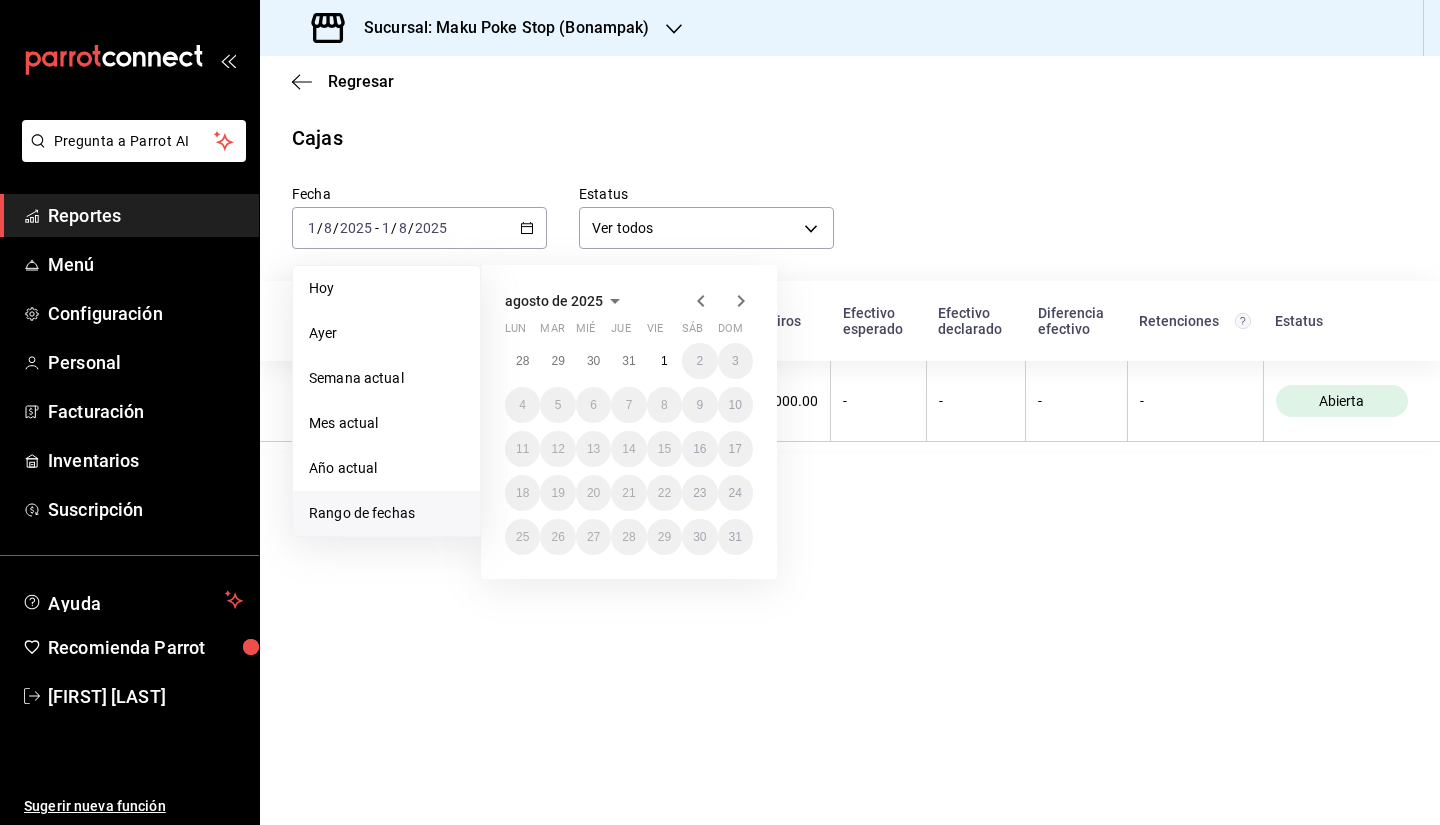 click 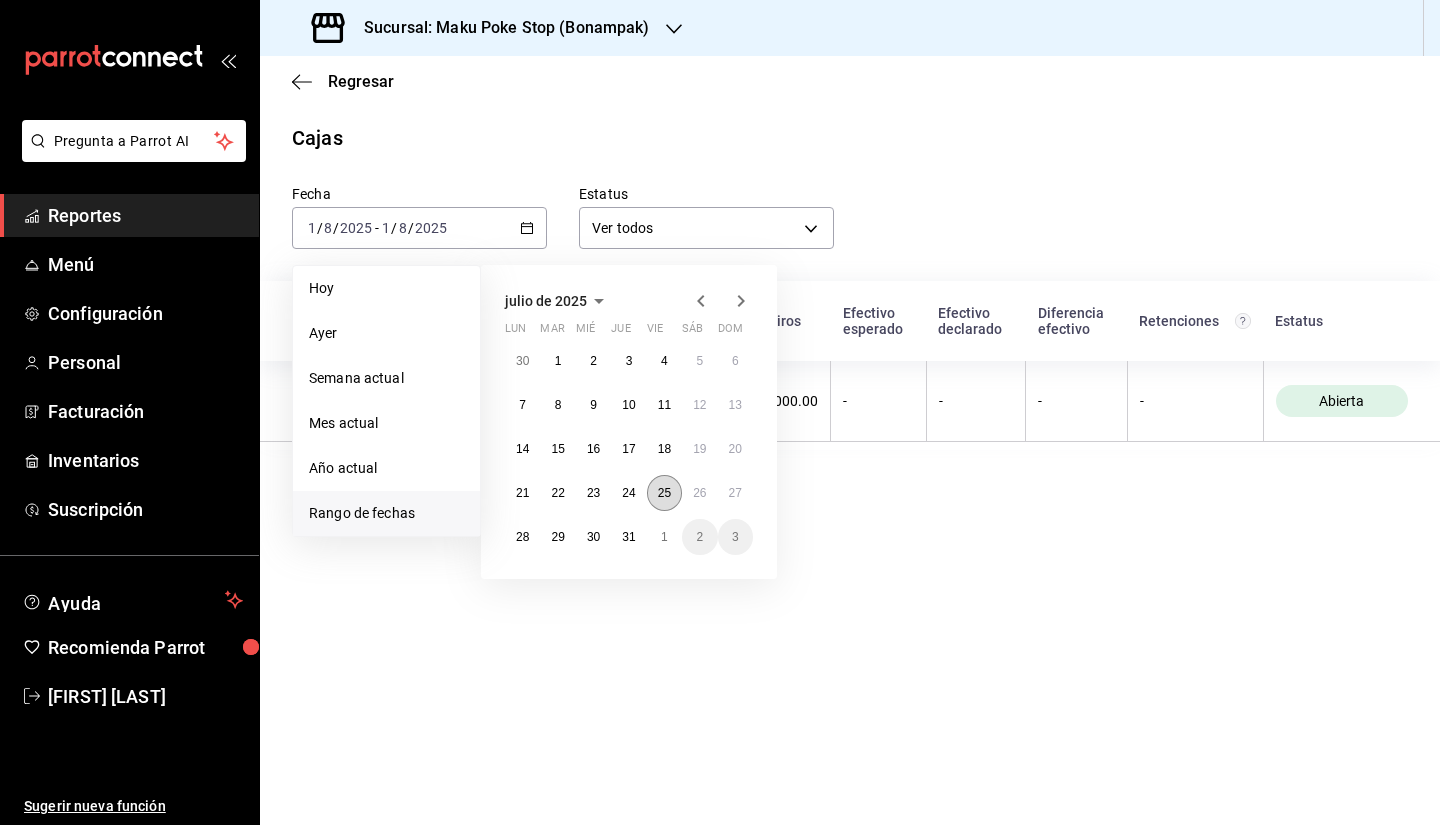 click on "25" at bounding box center [664, 493] 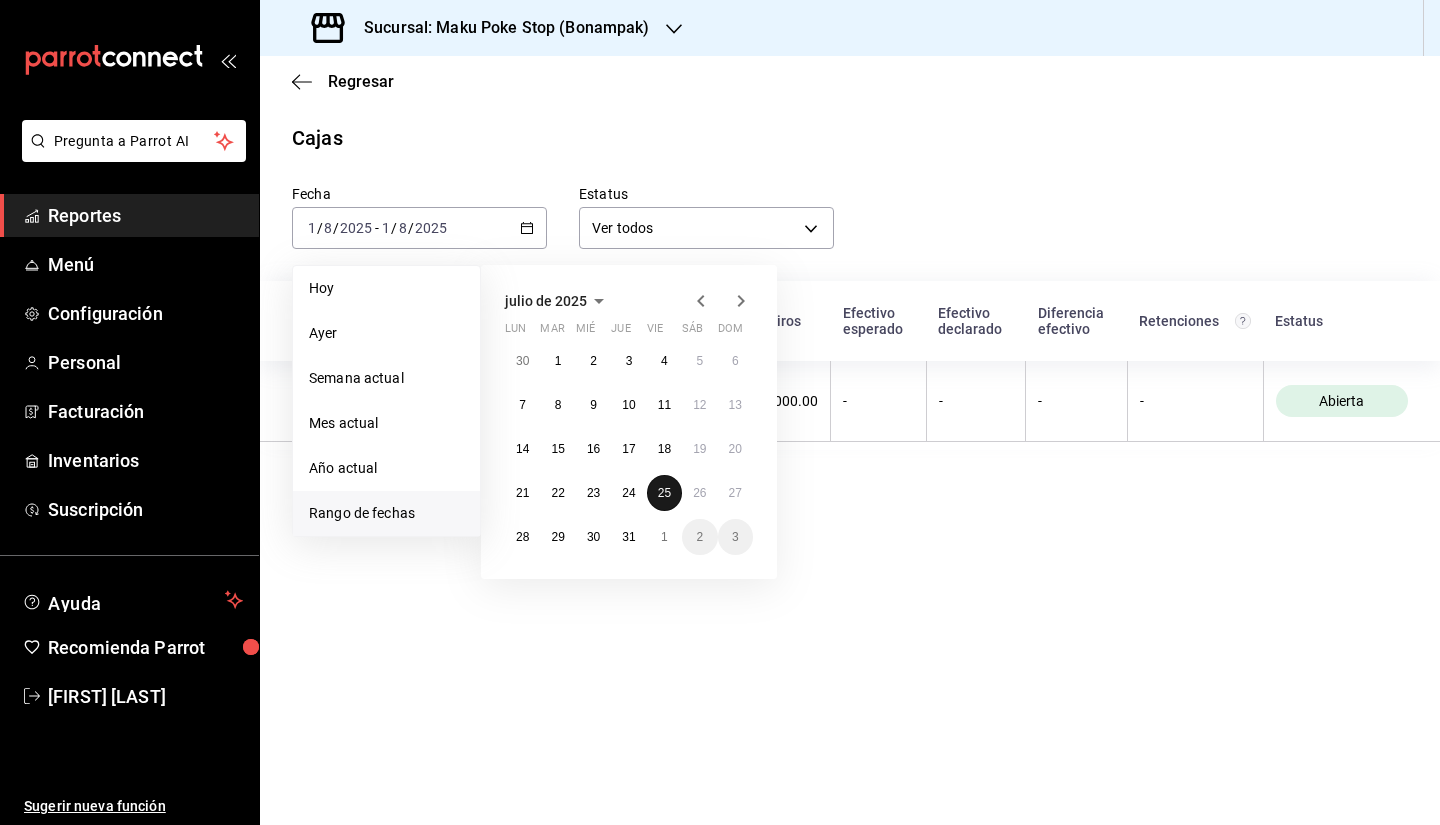 click on "25" at bounding box center [664, 493] 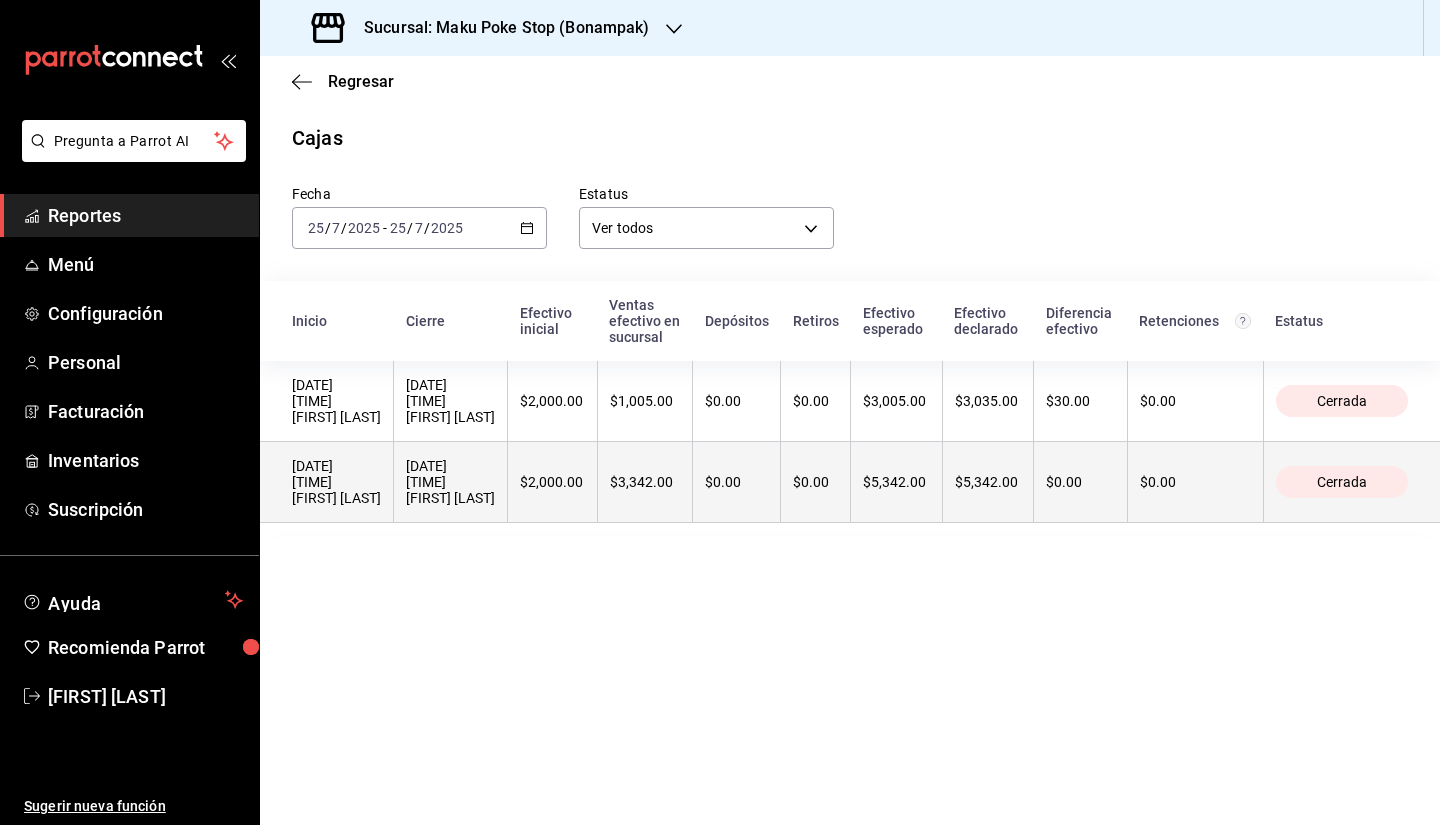 drag, startPoint x: 529, startPoint y: 525, endPoint x: 294, endPoint y: 490, distance: 237.59209 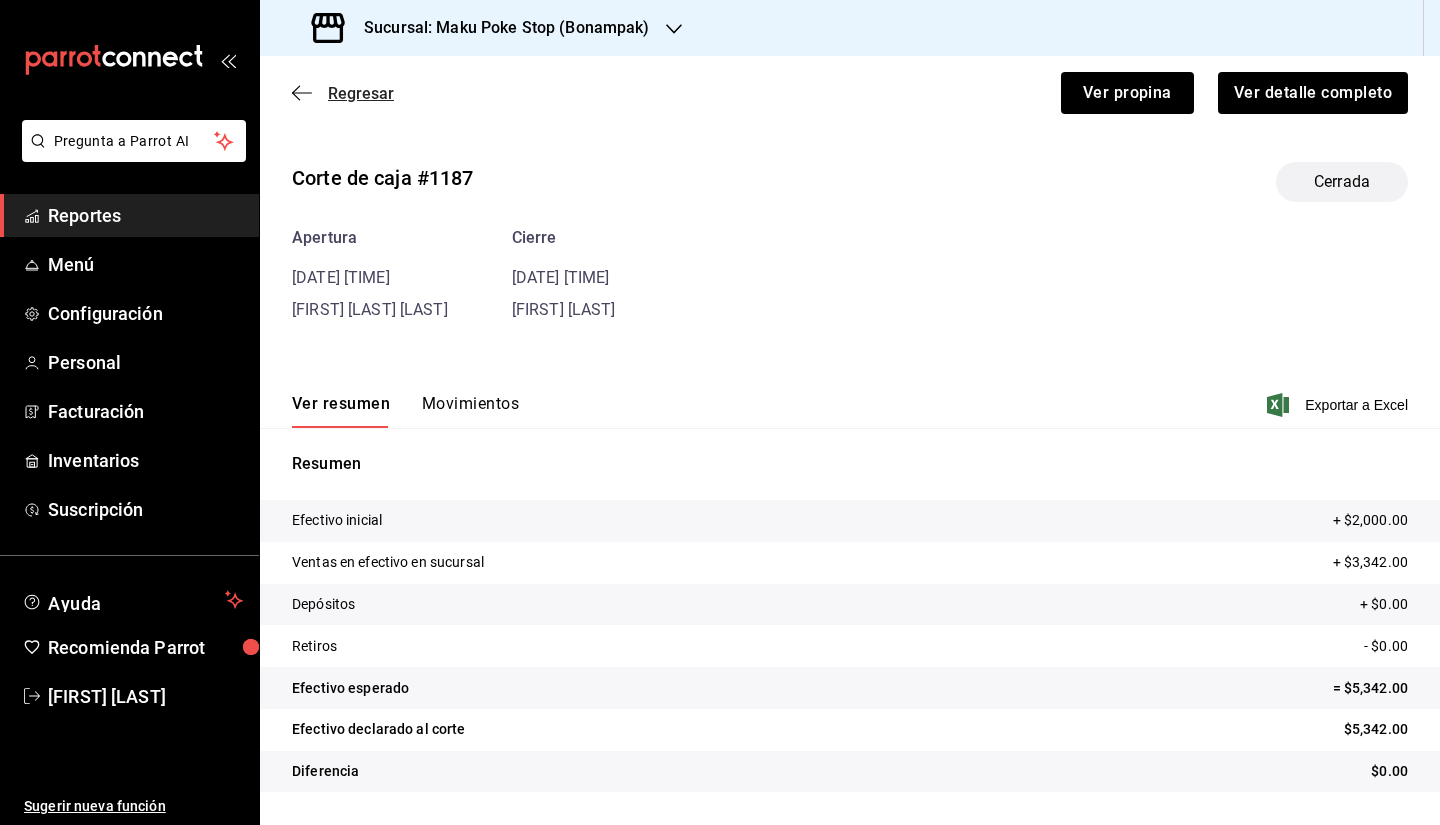 click on "Regresar" at bounding box center (361, 93) 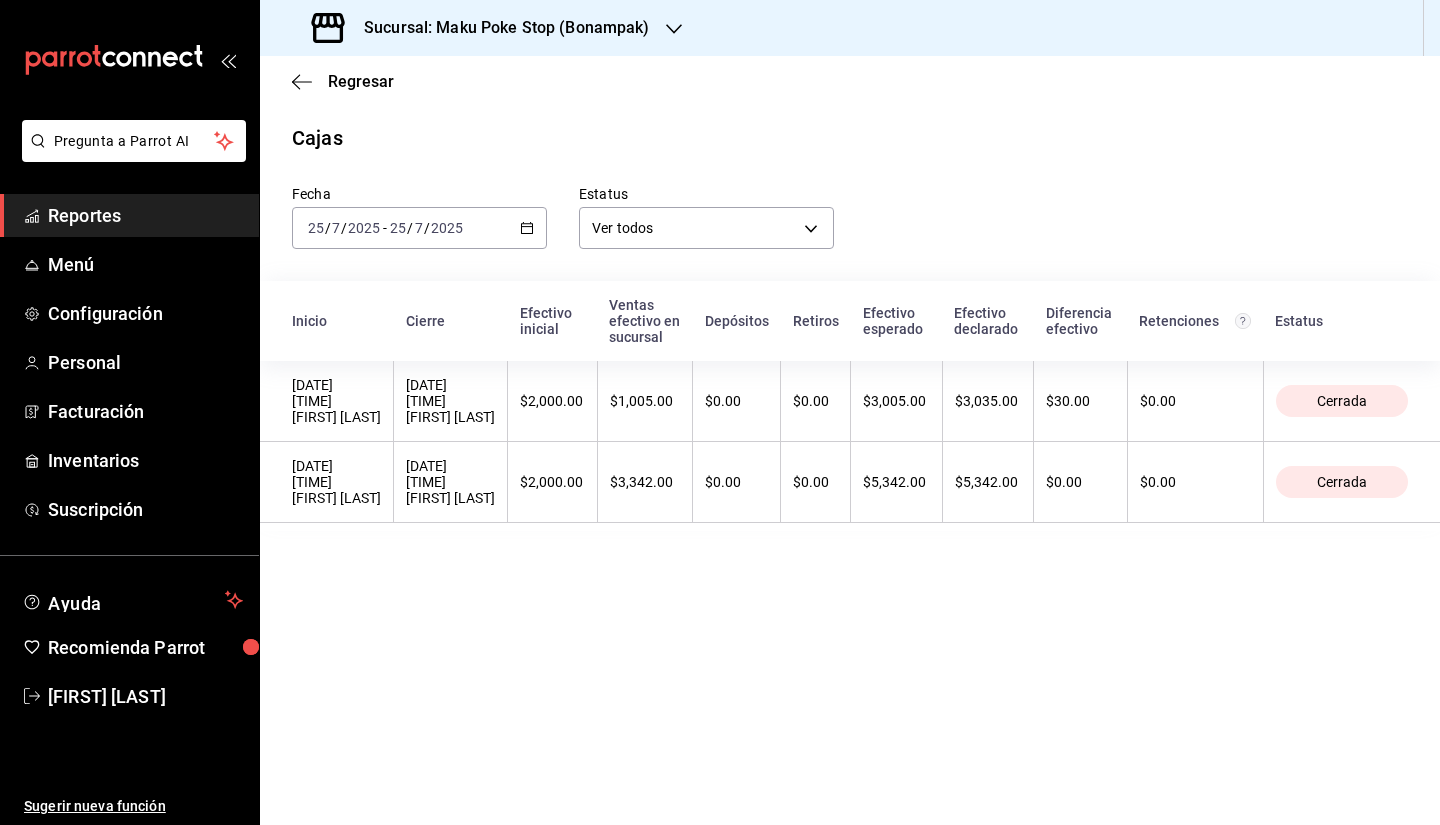 click on "Inicio Cierre Efectivo inicial Ventas efectivo en sucursal Depósitos Retiros Efectivo esperado Efectivo declarado Diferencia efectivo Retenciones Estatus [DATE]
[TIME]
[FIRST] [LAST] [DATE]
[TIME]
[FIRST] [LAST] $[PRICE] $[PRICE] $[PRICE] $[PRICE] $[PRICE] $[PRICE] $[PRICE] $[PRICE] Cerrada [DATE]
[TIME]
[FIRST] [LAST] [DATE]
[TIME]
[FIRST] [LAST] $[PRICE] $[PRICE] $[PRICE] $[PRICE] $[PRICE] $[PRICE] $[PRICE] $[PRICE] Cerrada" at bounding box center (850, 406) 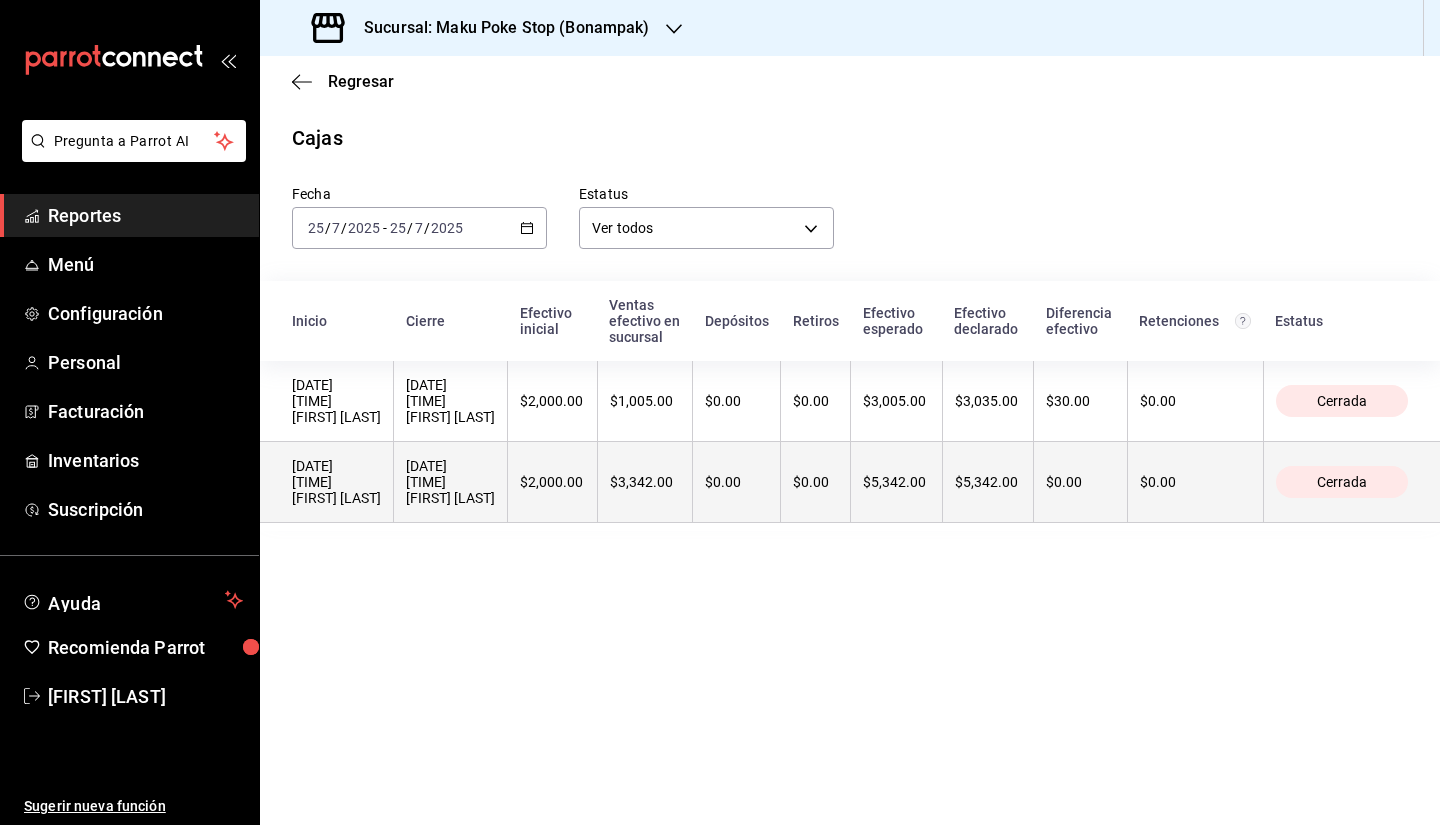 drag, startPoint x: 526, startPoint y: 524, endPoint x: 268, endPoint y: 472, distance: 263.18814 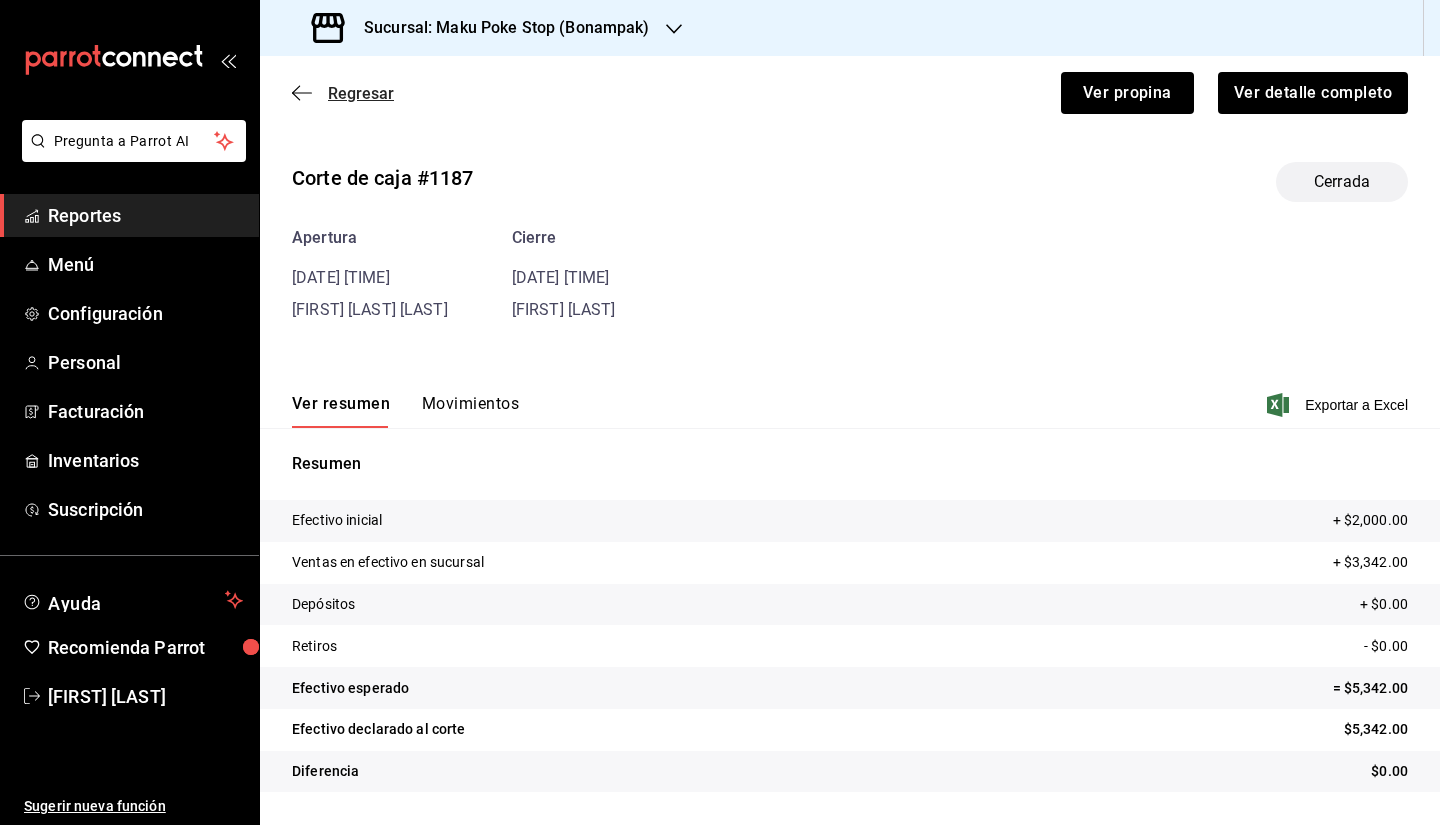 click on "Regresar" at bounding box center [361, 93] 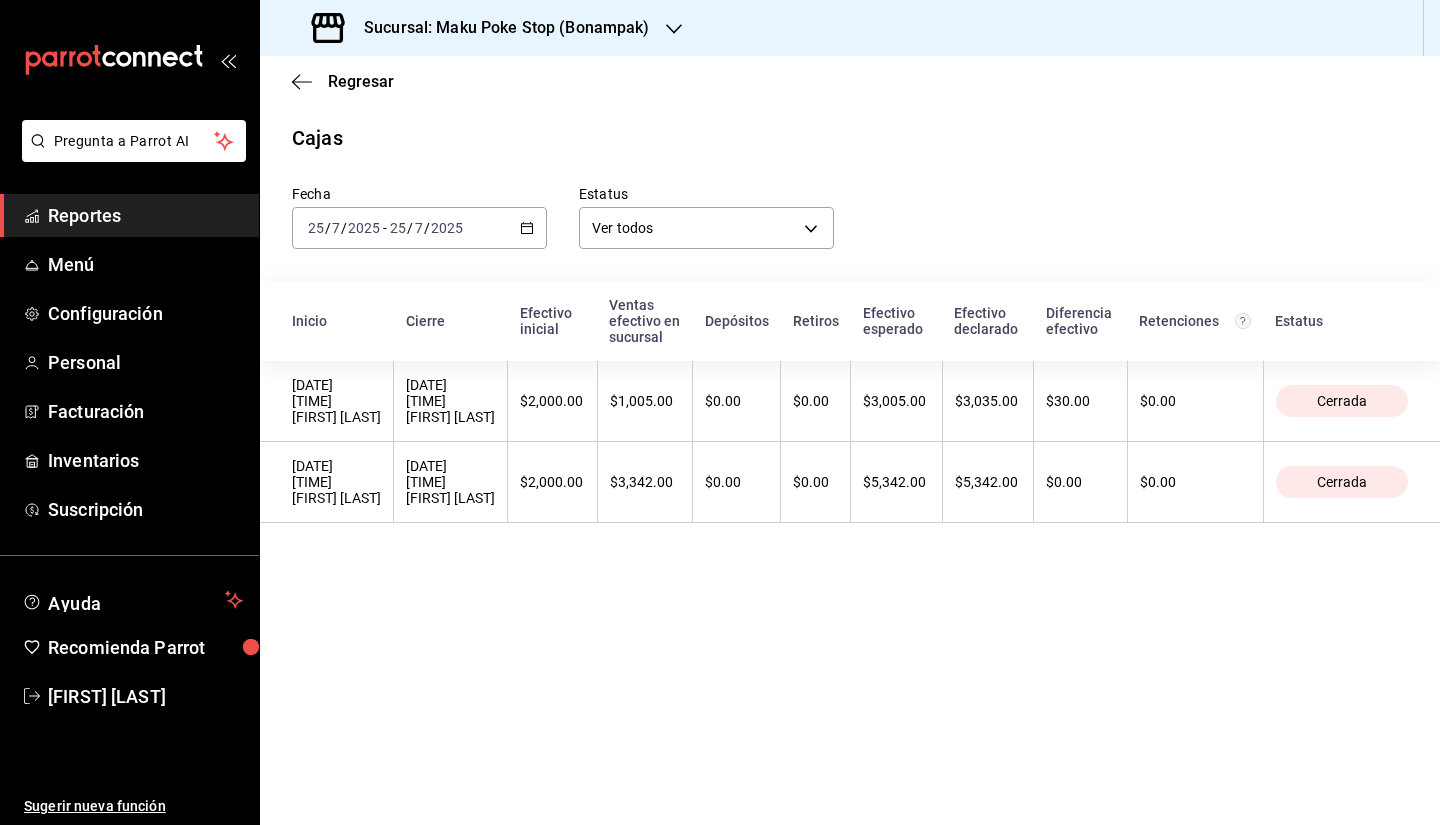 click on "Fecha [DATE] [DATE] - [DATE] [DATE] Estatus Ver todos ALL" at bounding box center (834, 201) 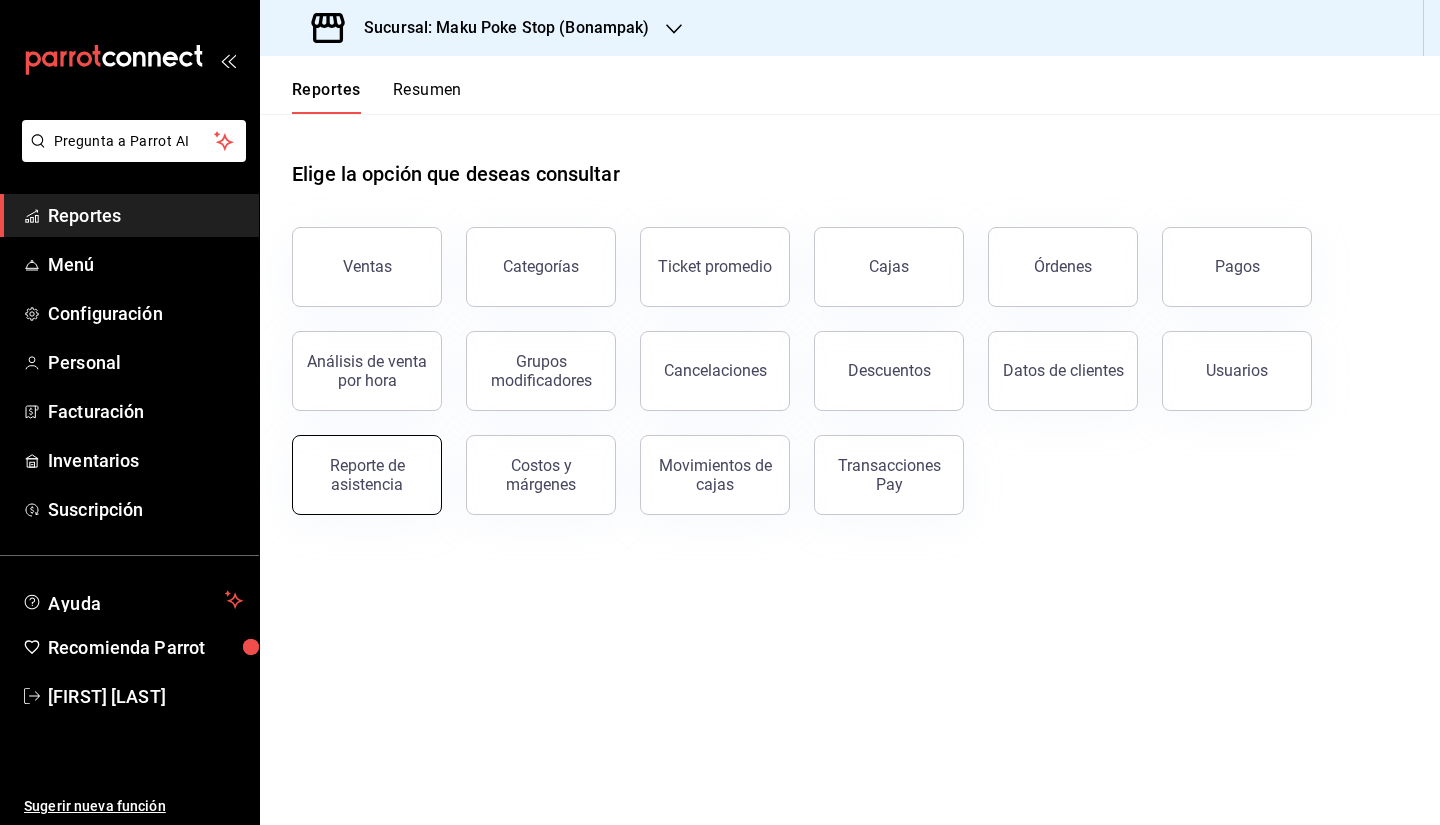 click on "Reporte de asistencia" at bounding box center (367, 475) 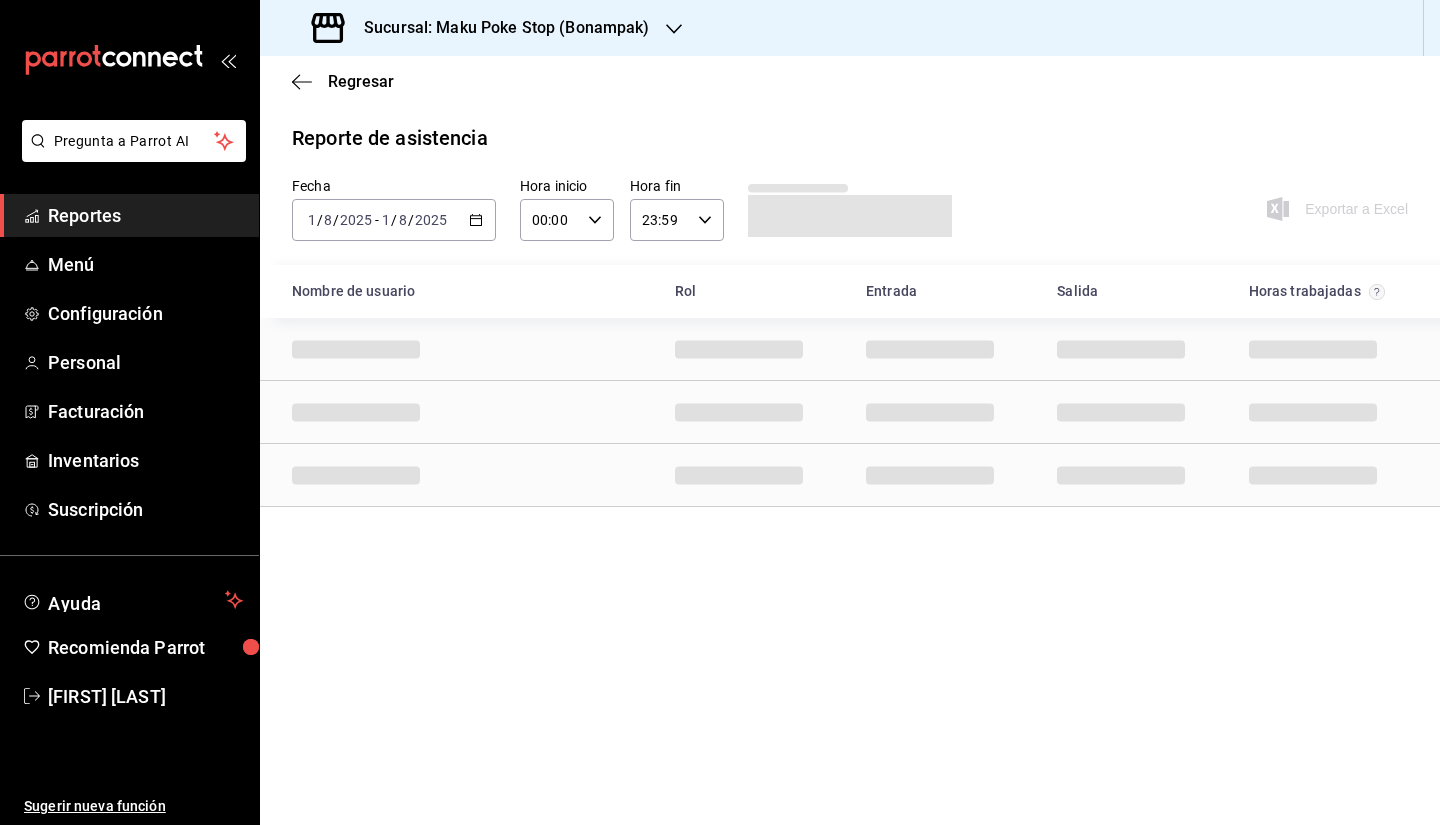 click 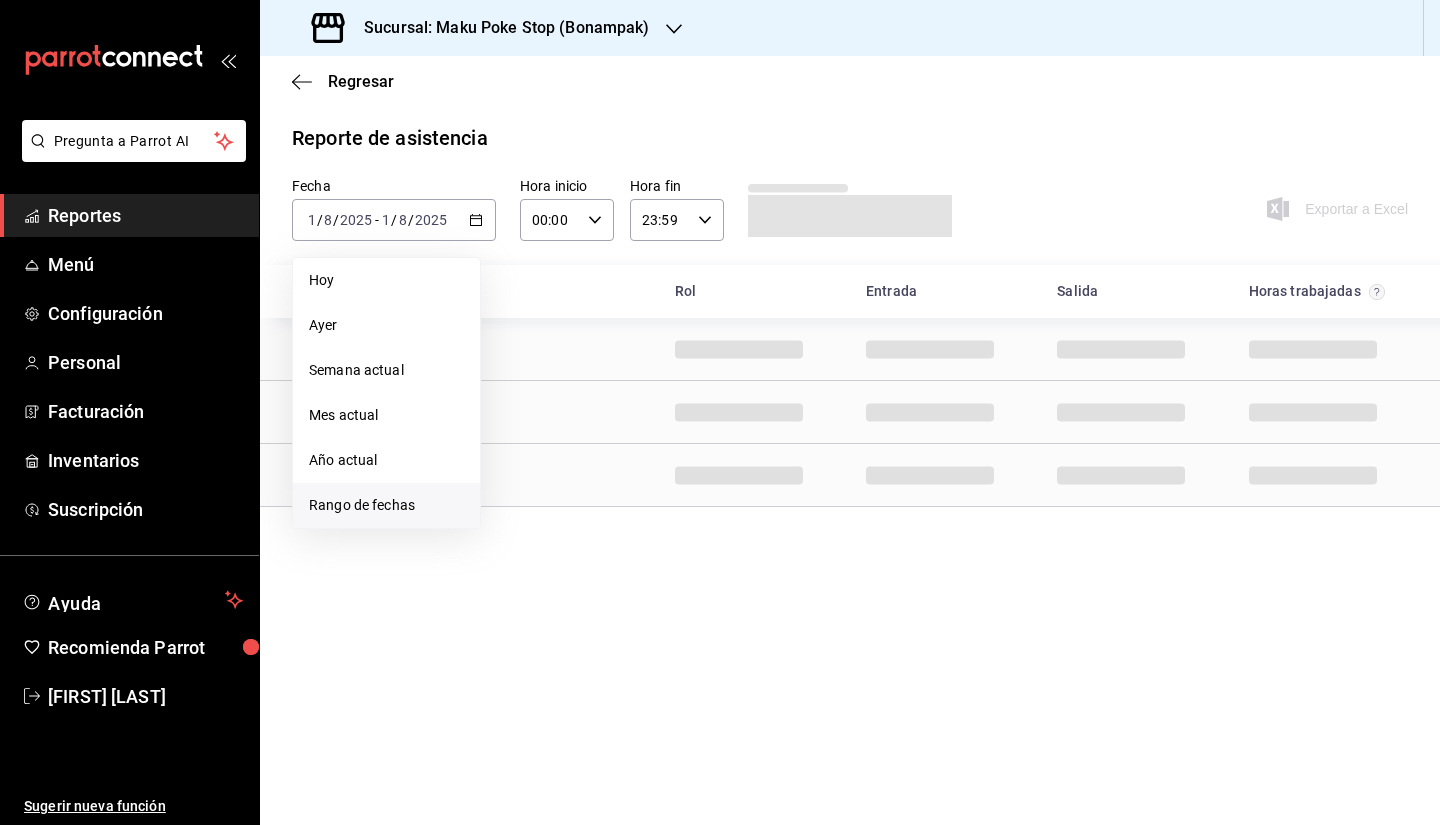 click on "Rango de fechas" at bounding box center (386, 505) 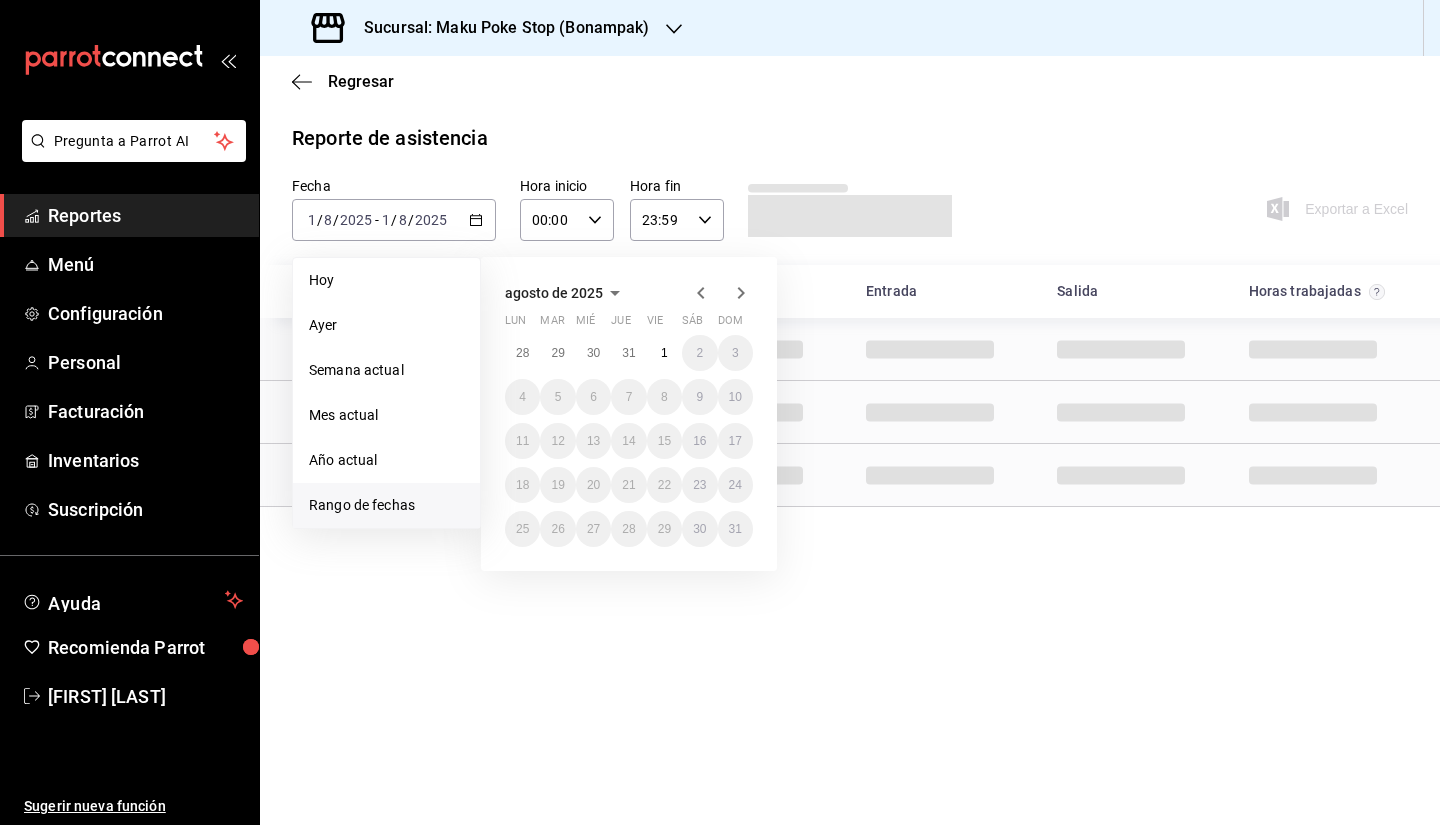 click 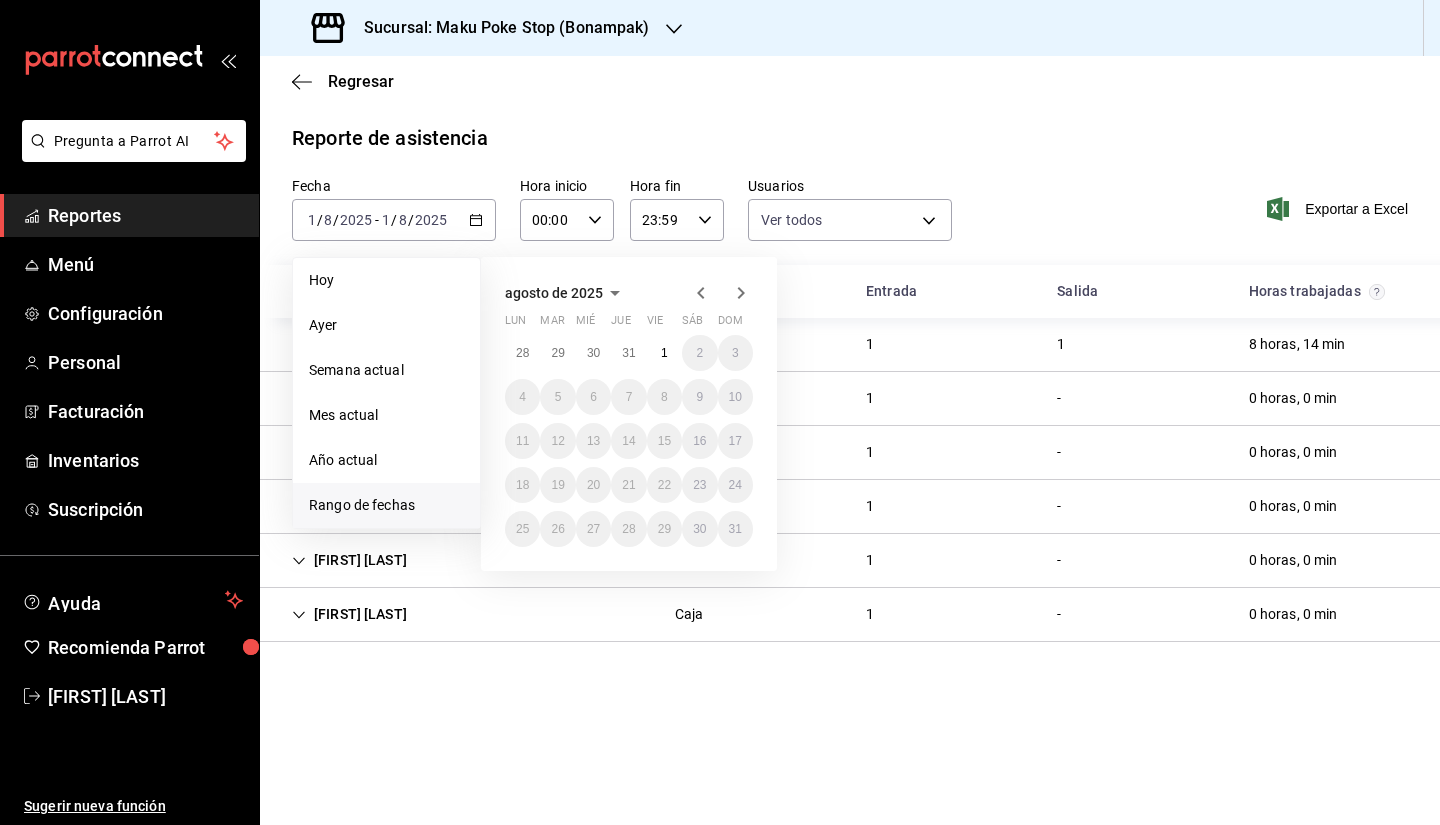 click on "Regresar Reporte de asistencia Fecha [DATE] [DATE] - [DATE] [DATE] Hoy Ayer Semana actual Mes actual Año actual Rango de fechas [MONTH] de [YEAR] lun mar mié jue vie sáb dom 28 29 30 31 1 2 3 4 5 6 7 8 9 10 11 12 13 14 15 16 17 18 19 20 21 22 23 24 25 26 27 28 29 30 31 Hora inicio 00:00 Hora inicio Hora fin 23:59 Hora fin Usuarios Ver todos Exportar a Excel Nombre de usuario Rol Entrada Salida Horas trabajadas   [FIRST] [LAST] No disponible 1 1 8 horas, 14 min [FIRST] [LAST] Caja 1 - 0 horas, 0 min [FIRST] [LAST] Caja 1 - 0 horas, 0 min [FIRST] [LAST] Caja 1 - 0 horas, 0 min [FIRST] [LAST] Caja 1 - 0 horas, 0 min [FIRST] [LAST] Caja 1 - 0 horas, 0 min" at bounding box center [850, 440] 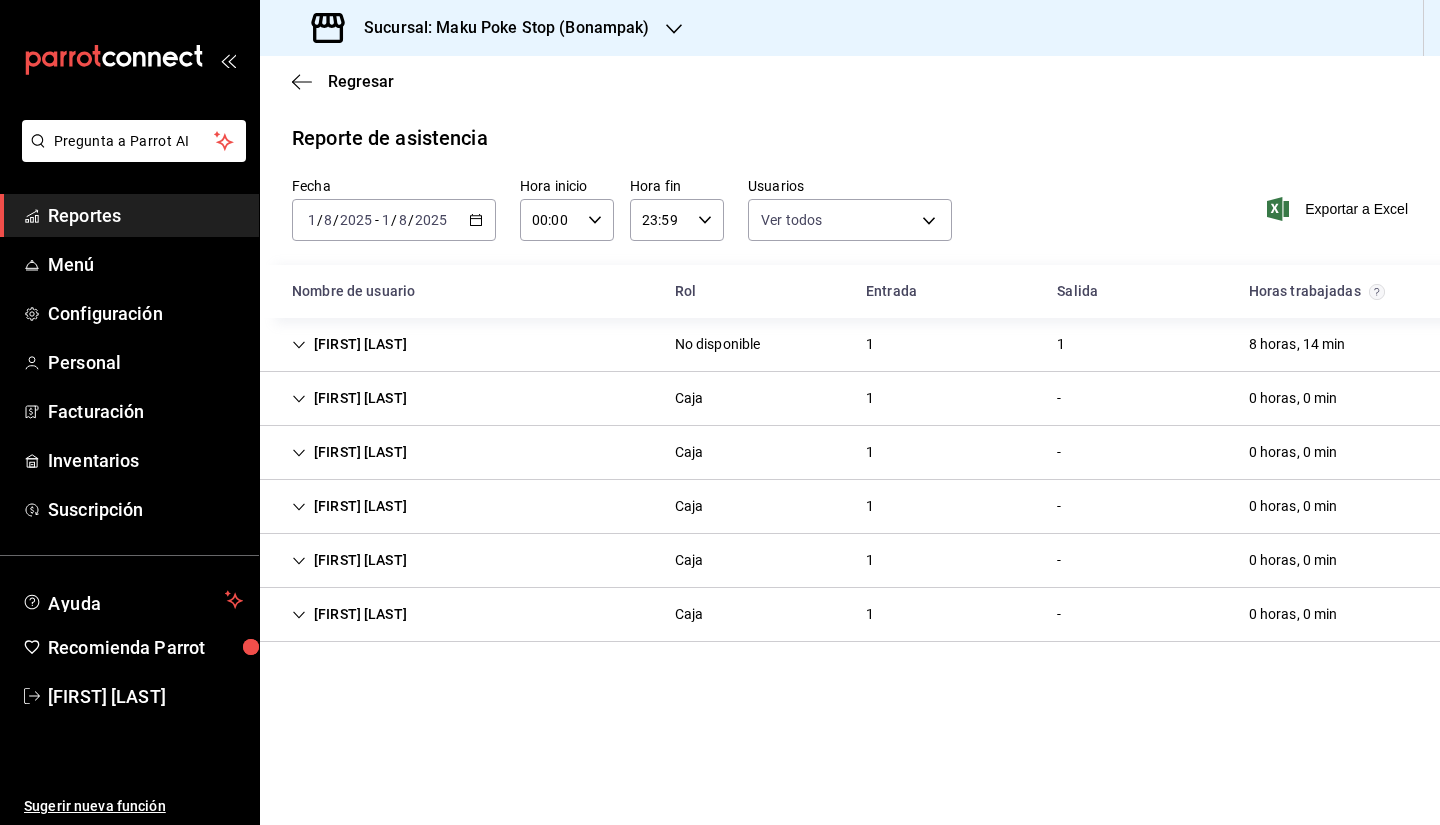 click on "[FIRST] [LAST] Caja 1 - 0 horas, 0 min" at bounding box center [850, 615] 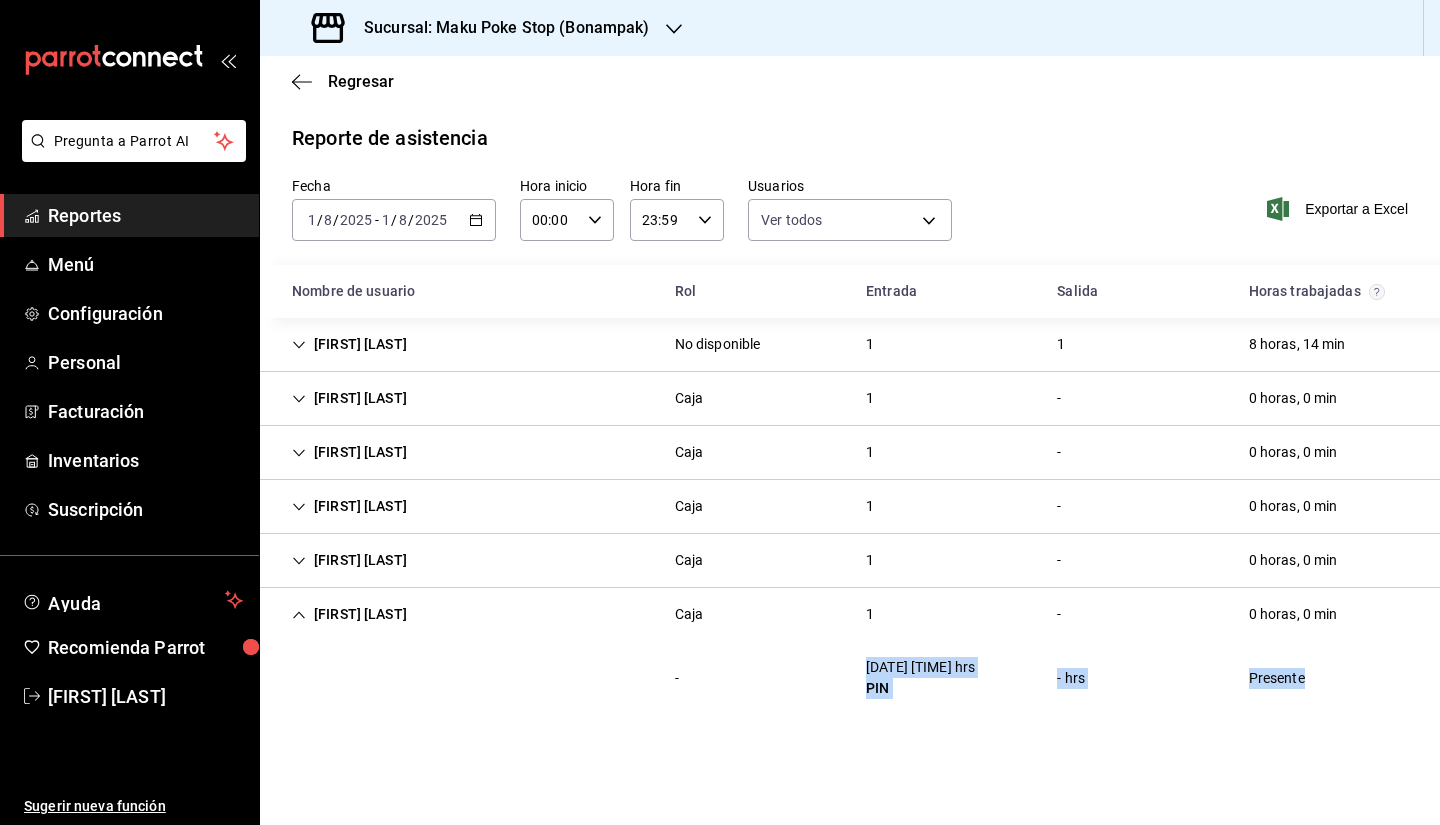 drag, startPoint x: 865, startPoint y: 672, endPoint x: 1342, endPoint y: 663, distance: 477.0849 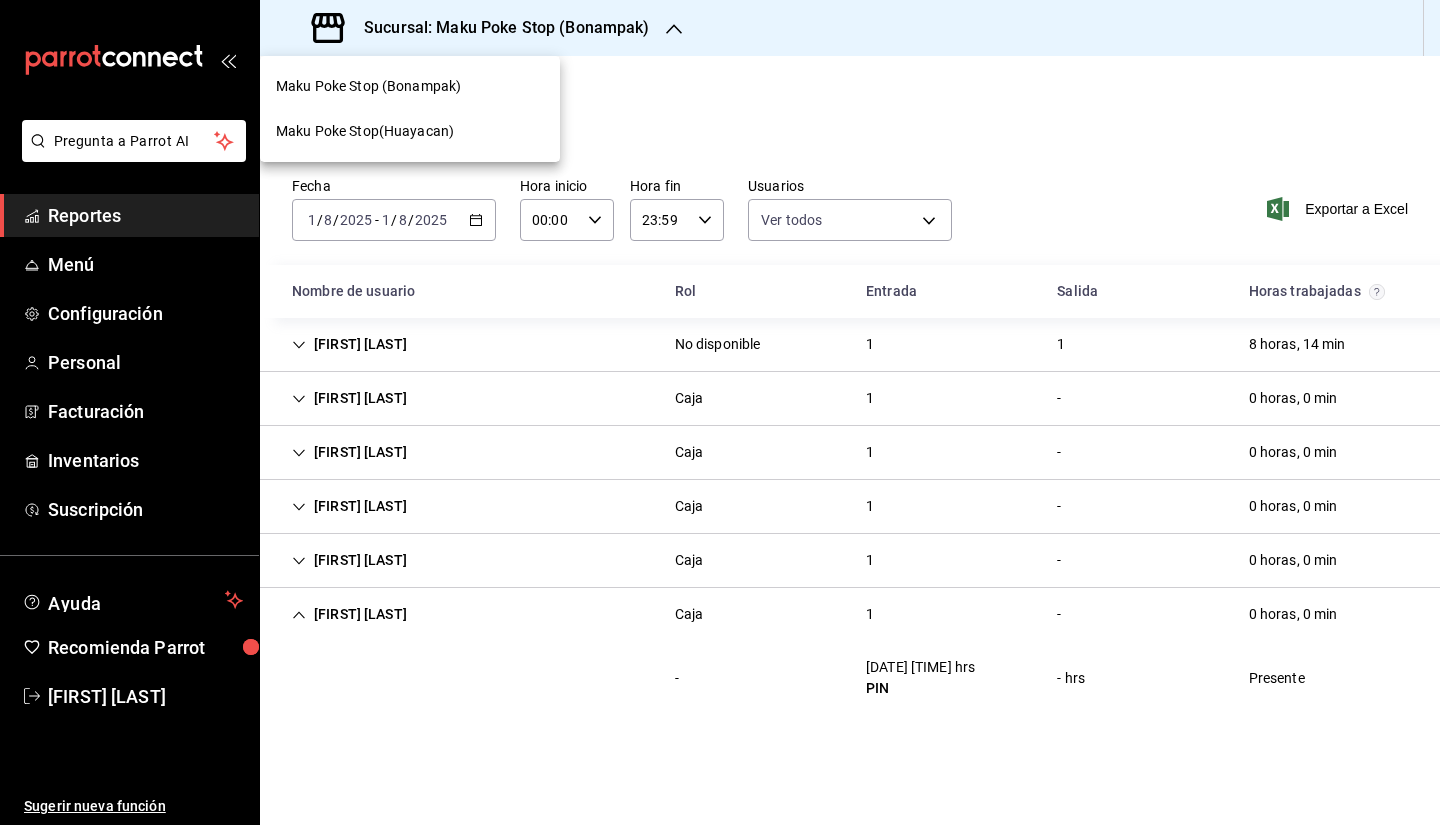 click at bounding box center [720, 412] 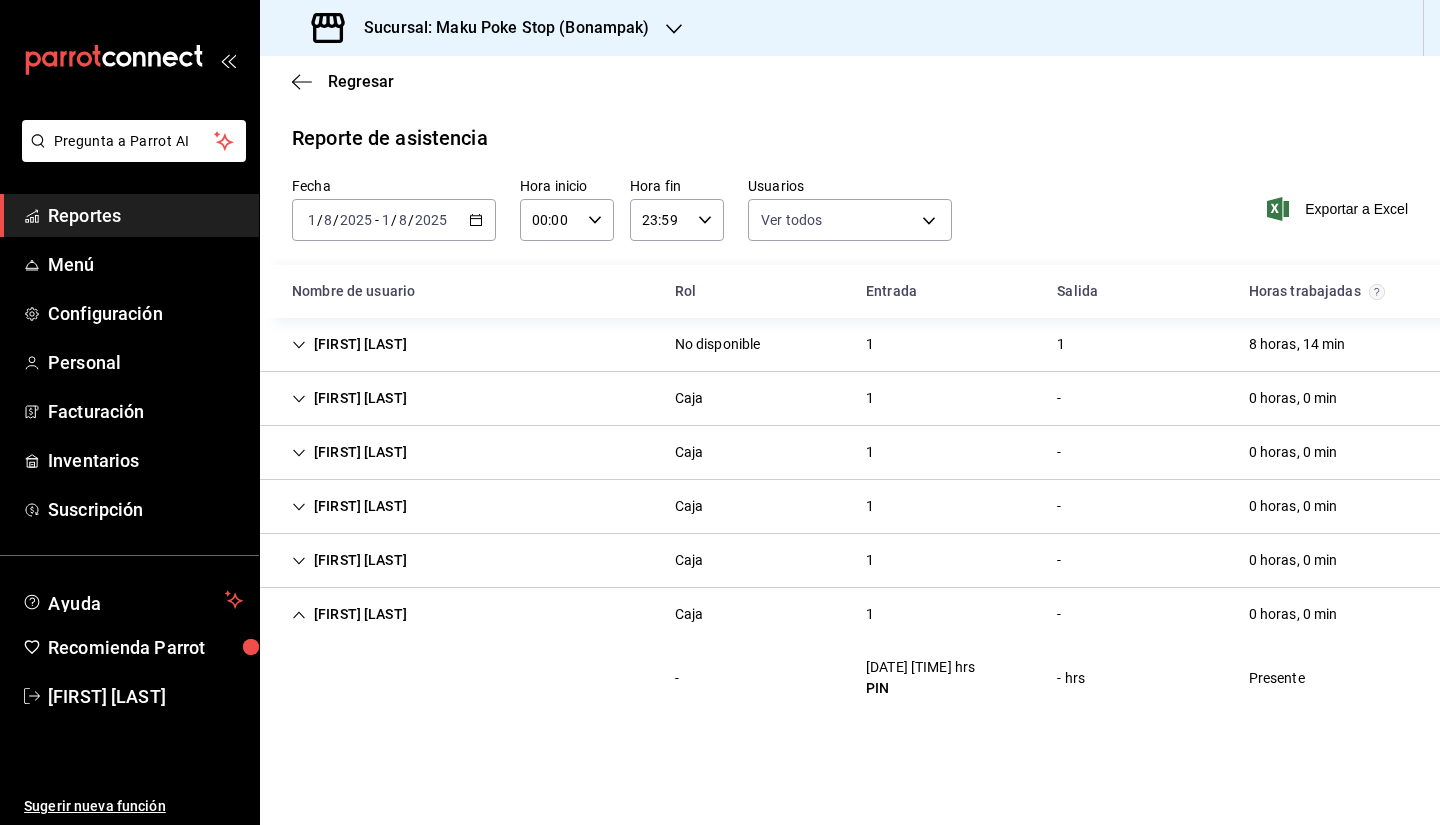 click on "Sucursal: Maku Poke Stop (Bonampak)" at bounding box center (499, 28) 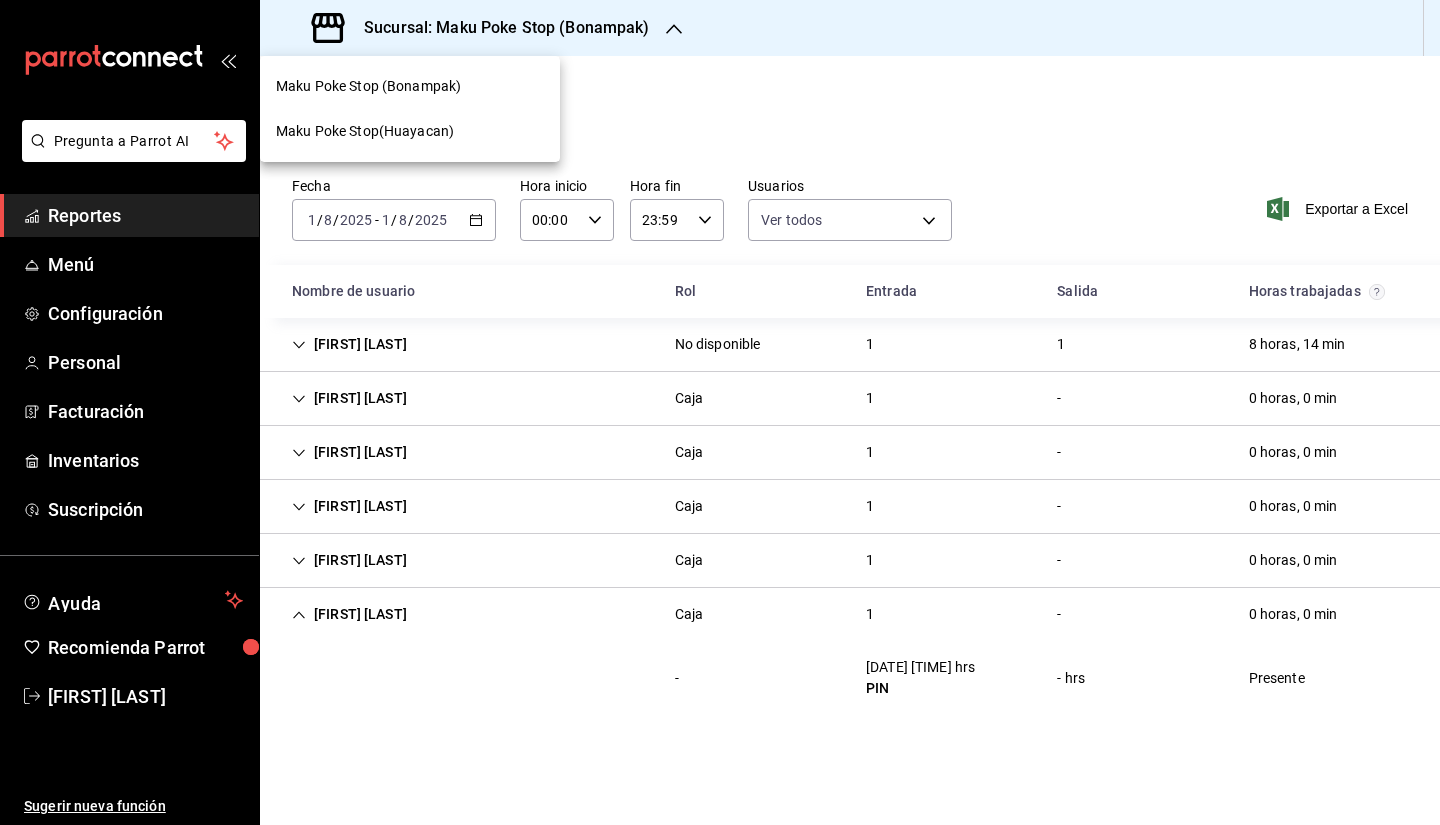 click on "Maku Poke Stop(Huayacan)" at bounding box center (365, 131) 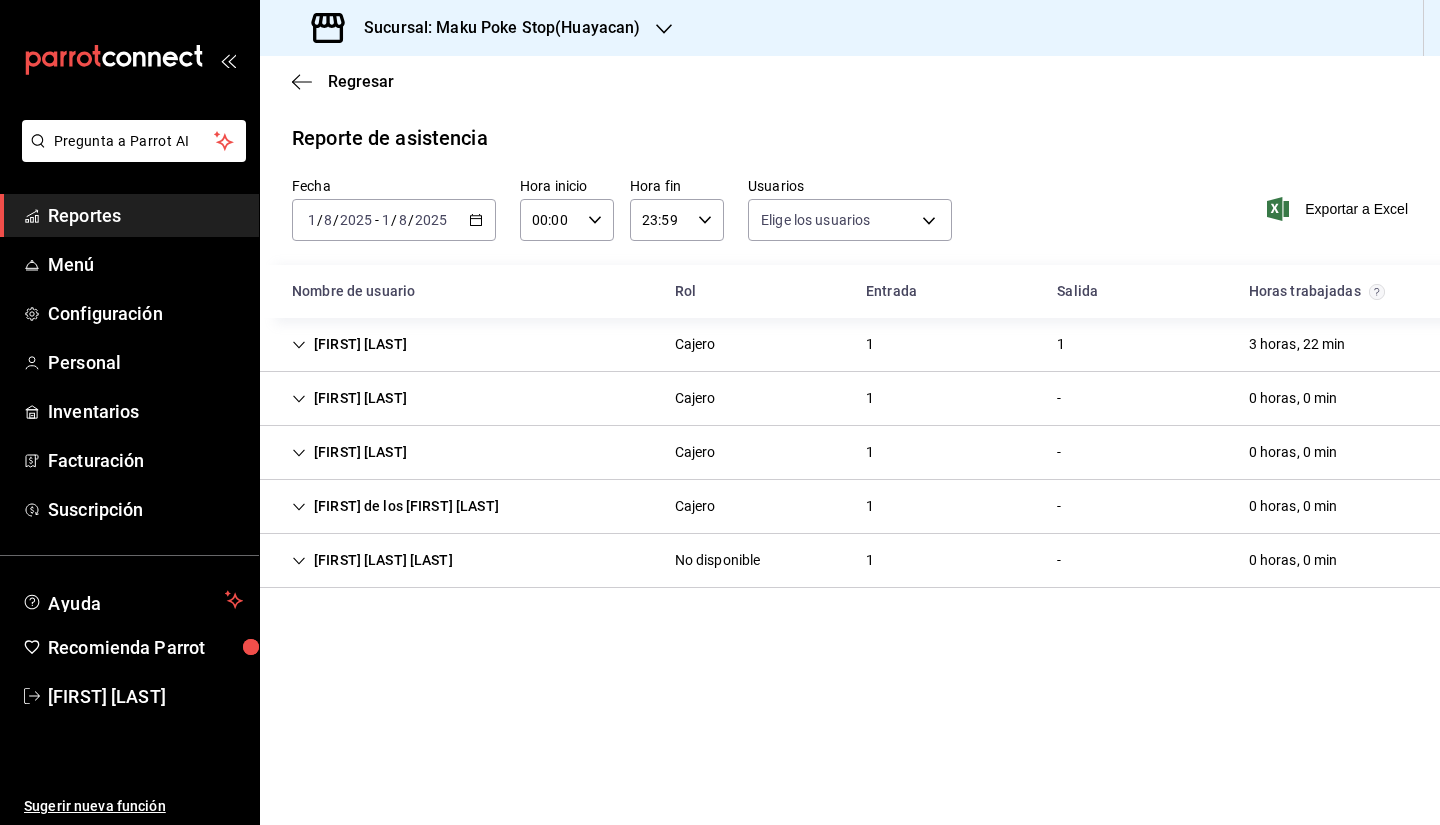 type on "37185684-2c82-46f3-bd28-d79b42c69e81,8dbffdd7-7aab-404b-b6d7-61e13c5f8d01,20f3dfc6-699d-4b50-881d-4f0e4f2af0c8,049da37f-be93-4540-a918-e81b4f462abd,20c00e7d-6bda-4364-bb5e-320157f58c0a,6fb11e78-18fa-4e69-ba9c-3bda893abae9,9dba83ec-86f3-4455-93b1-954e24cd91d2,a7e2932c-2f46-46e2-8667-5d4053bf0896,5c1e02f5-b86c-4300-9644-e8937a841520,b85f86a1-b533-4888-81cc-ed5d554990f9,3b9c6776-8a79-4b57-8698-f3016338034f,88d1ef65-57ab-48c9-b8f6-cde0392b61d8,7e985012-3d5f-45e2-ba24-295adbd58770,226fe6e8-719d-4033-b711-0dd064ad79e4,66ff11fd-06ac-4a3b-bab2-7fb67e7a8477,3186c118-972e-4910-a5ea-c0b13d6789af,83834f5b-d8ea-4797-9d0f-0839f73da2a6,e0e2ee0e-041f-4afb-92b3-3fb45f1e447a,454243af-eda1-4cad-b297-62d1a91f617d,23d05fd3-b465-4ac7-a5b1-a4aa7358f809,f9318e7c-cf92-4bd0-9ed9-4dbf87b55058,eee05be4-c85c-485d-8a17-4695ce106682,4b71e378-352e-468d-bf2a-74ec015b3353,57e08f6a-f319-47ee-abb3-1ad79e478f4b,b1aeea82-d61d-4d02-bbb6-28c0f06aeca4,a38db6fd-910d-4594-bcb9-65f5bc96a643,8afe538c-a7a7-4229-ba63-3aa3c28d1f87,e3201e90-60be-4b6d-981..." 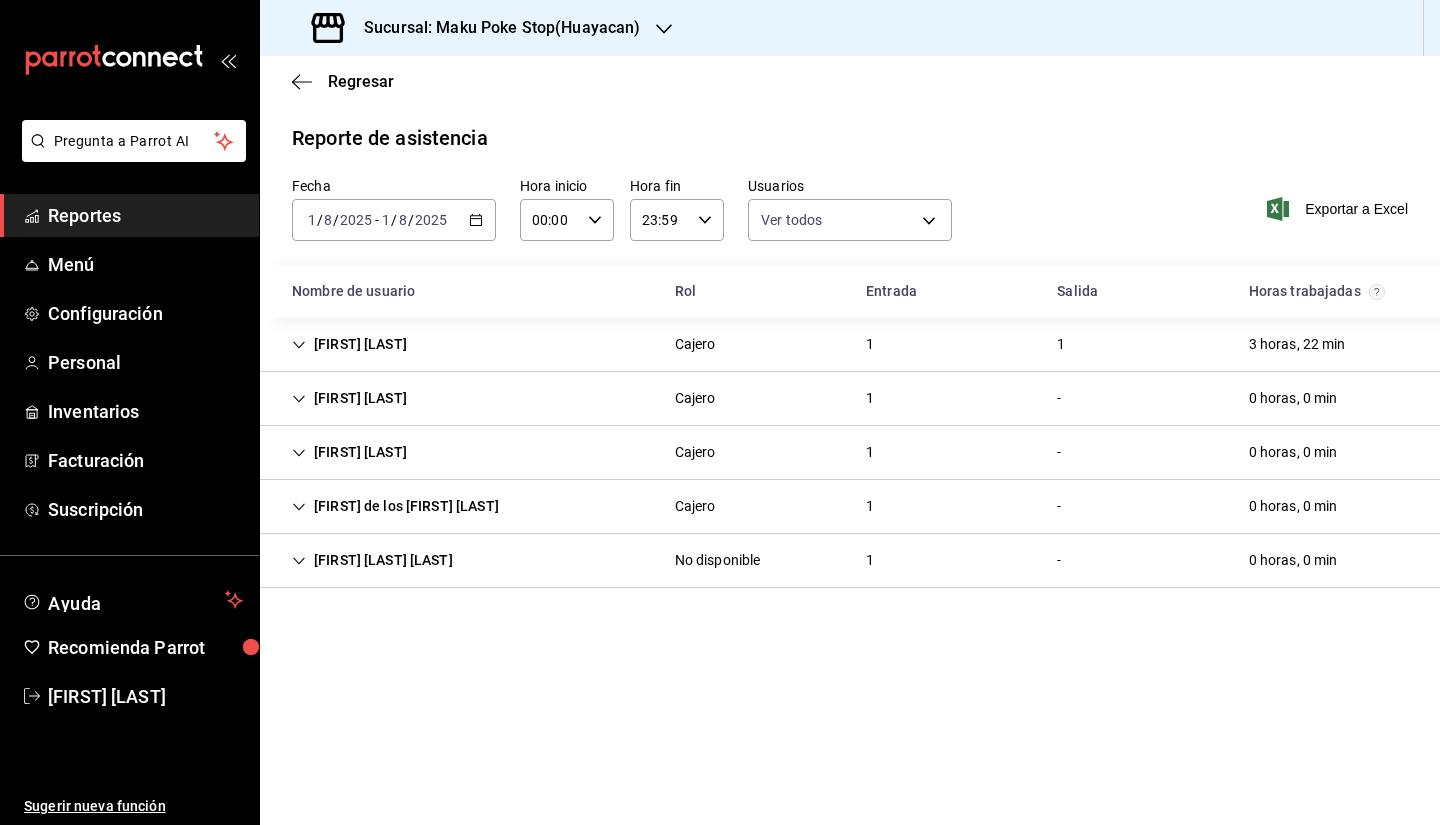 click on "2025-08-01 1 / 8 / 2025 - 2025-08-01 1 / 8 / 2025" at bounding box center [394, 220] 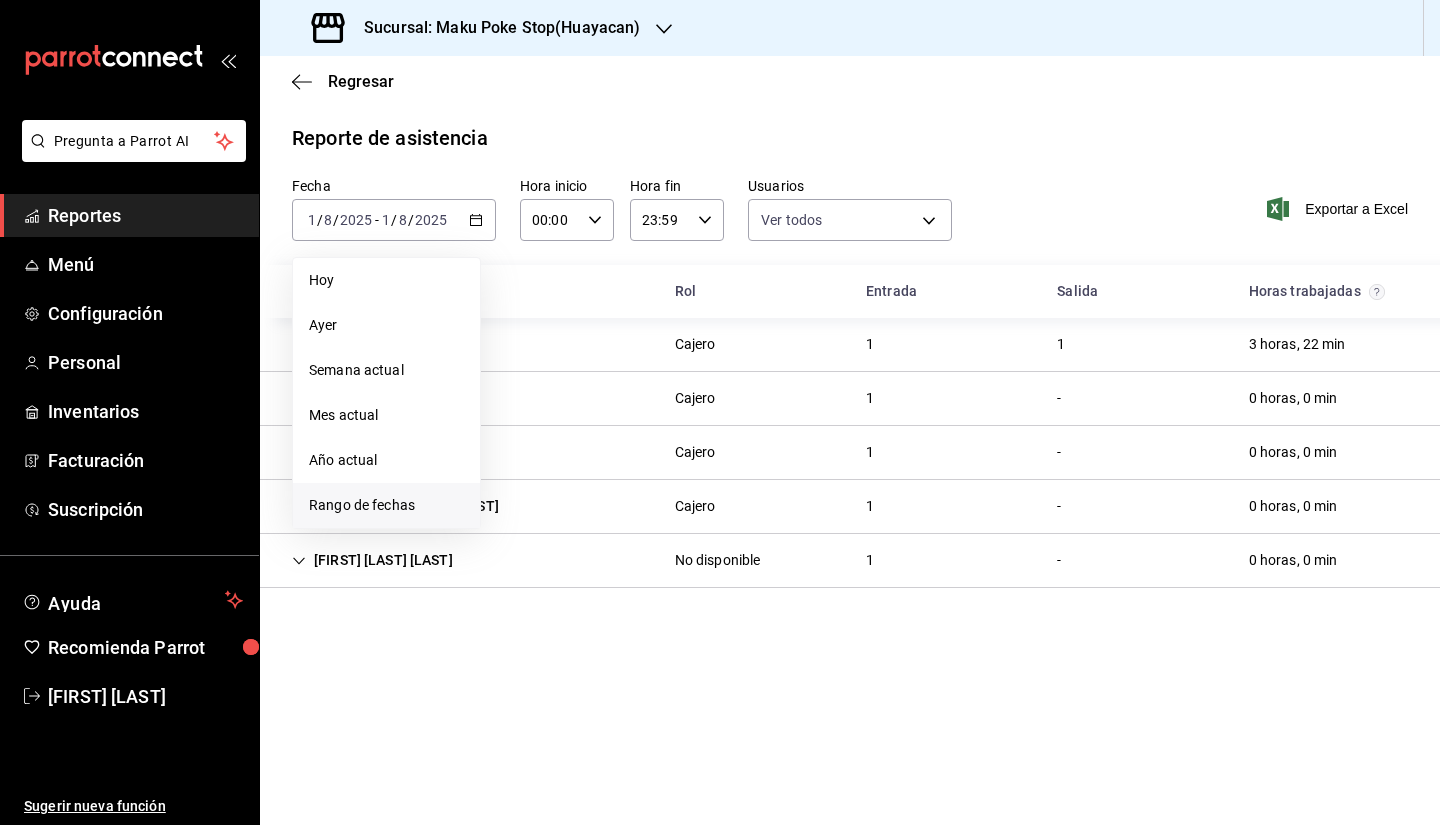 click on "Rango de fechas" at bounding box center (386, 505) 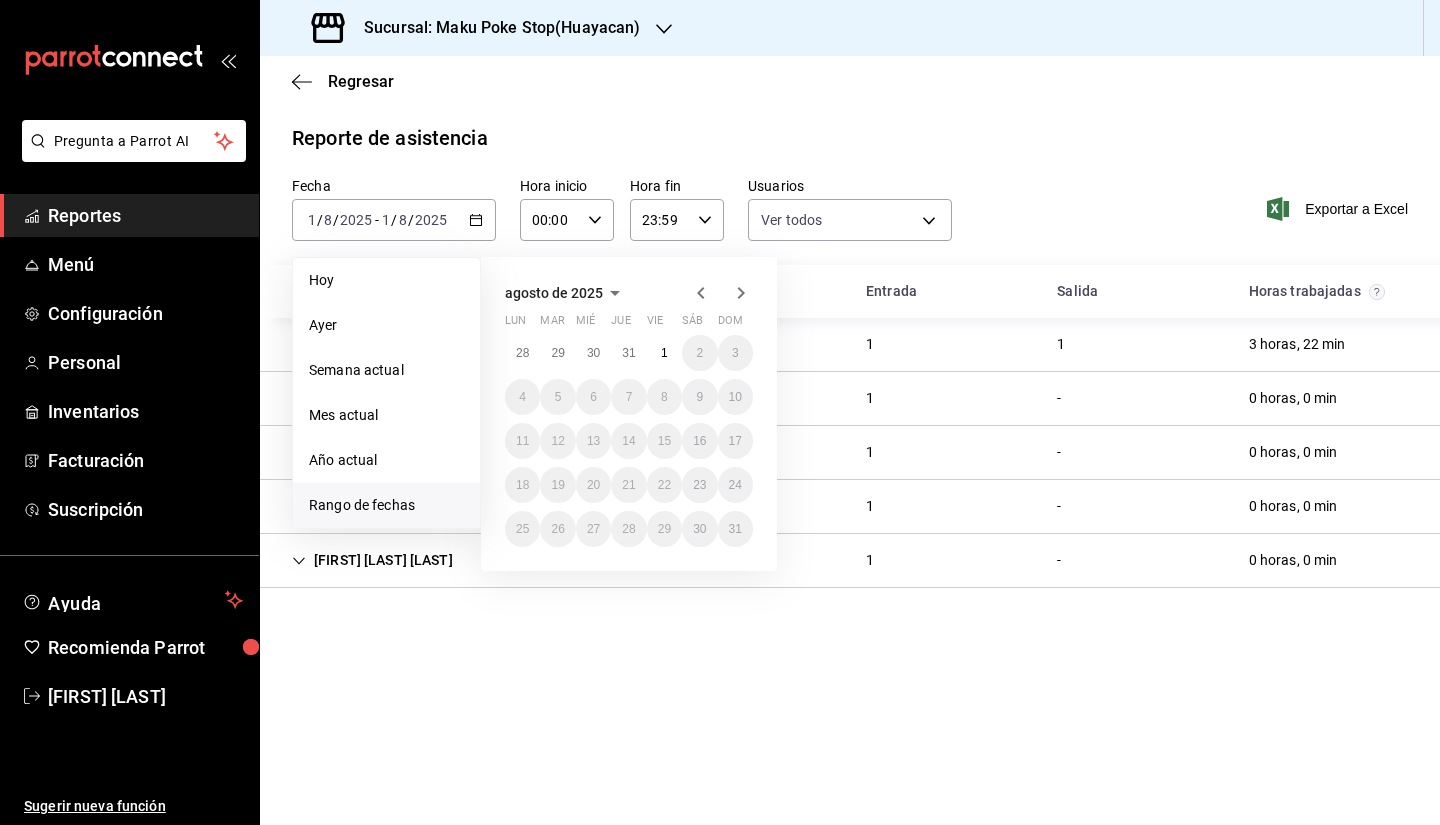 click 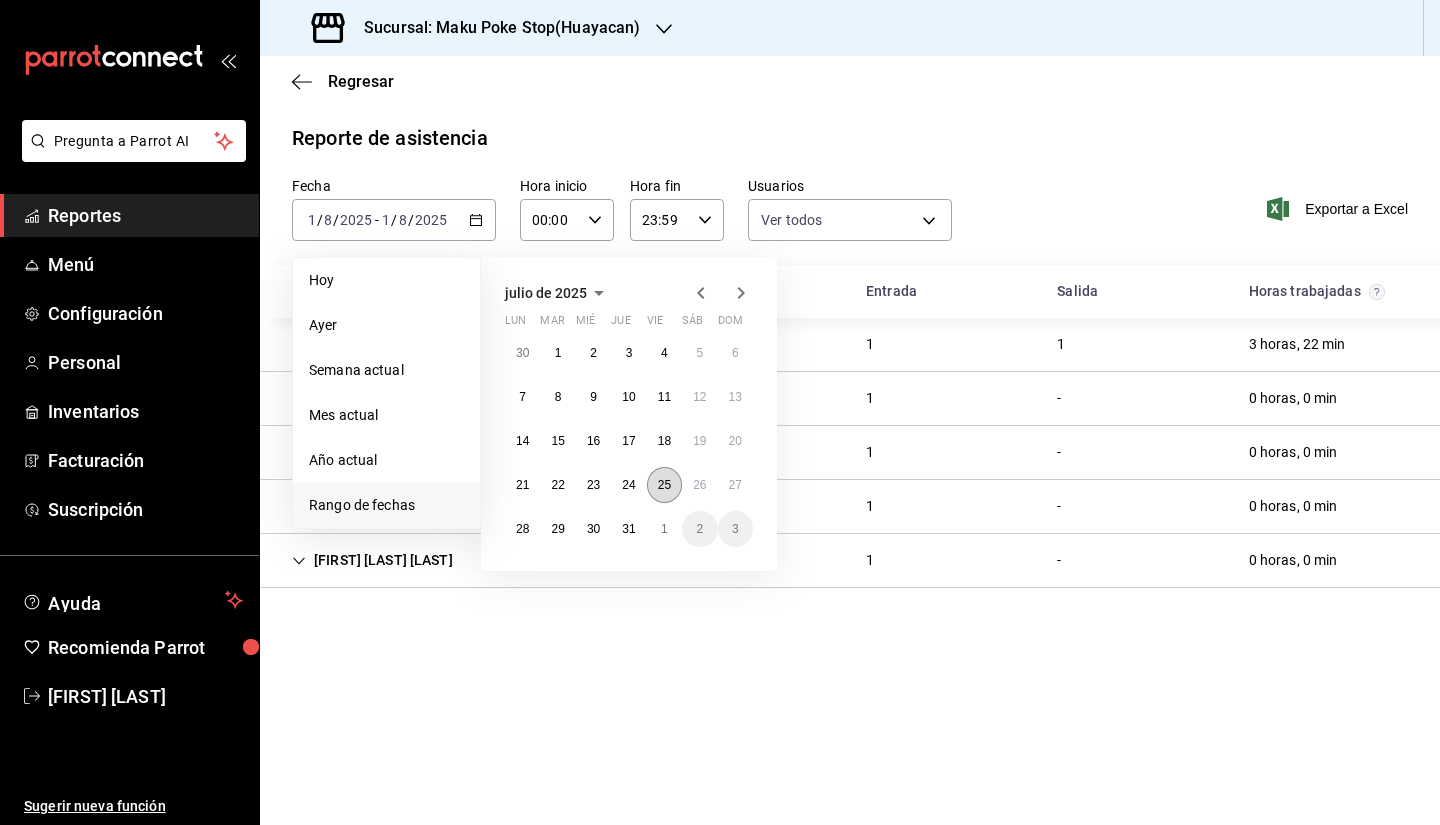 click on "25" at bounding box center (664, 485) 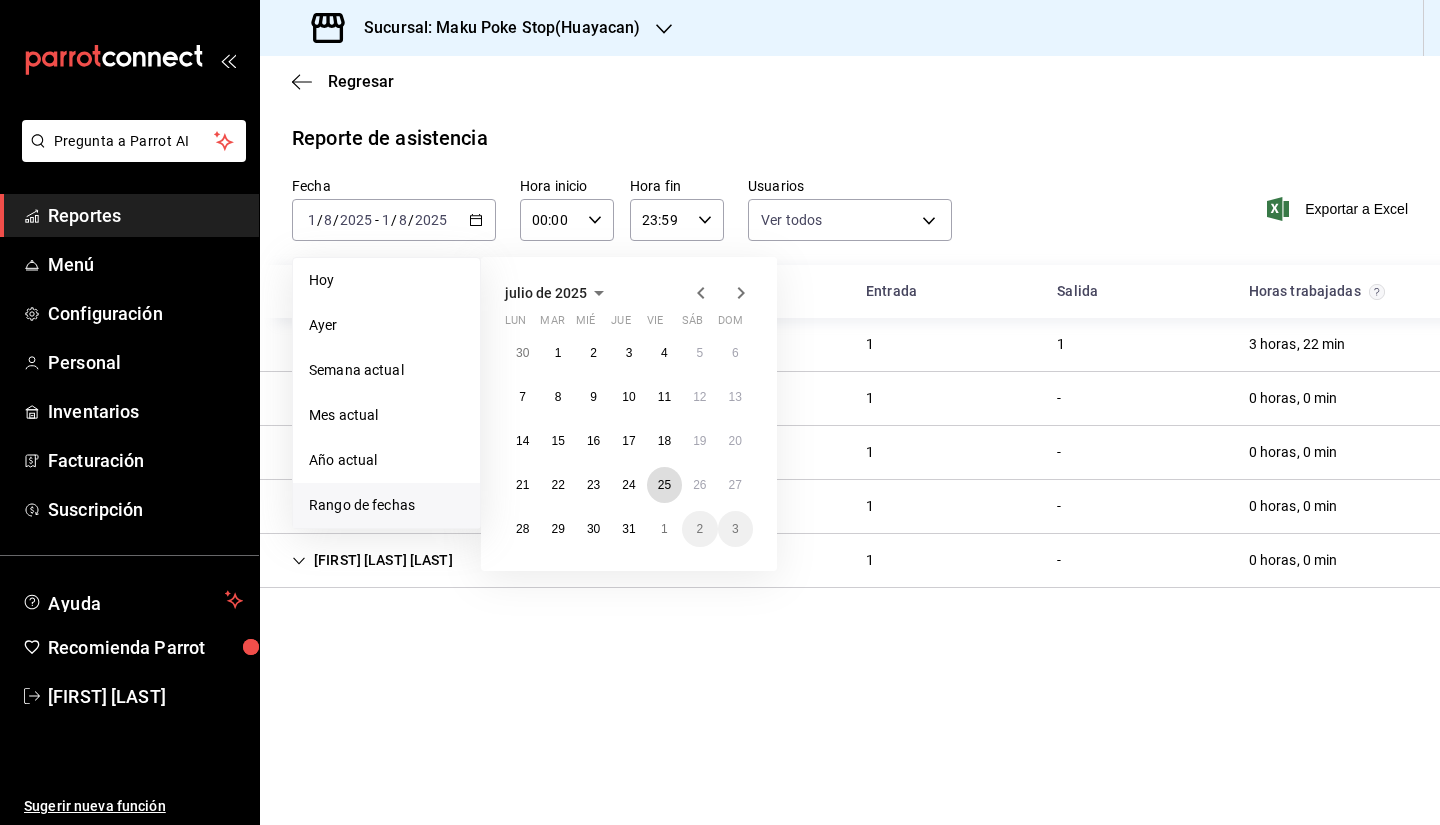click on "25" at bounding box center (664, 485) 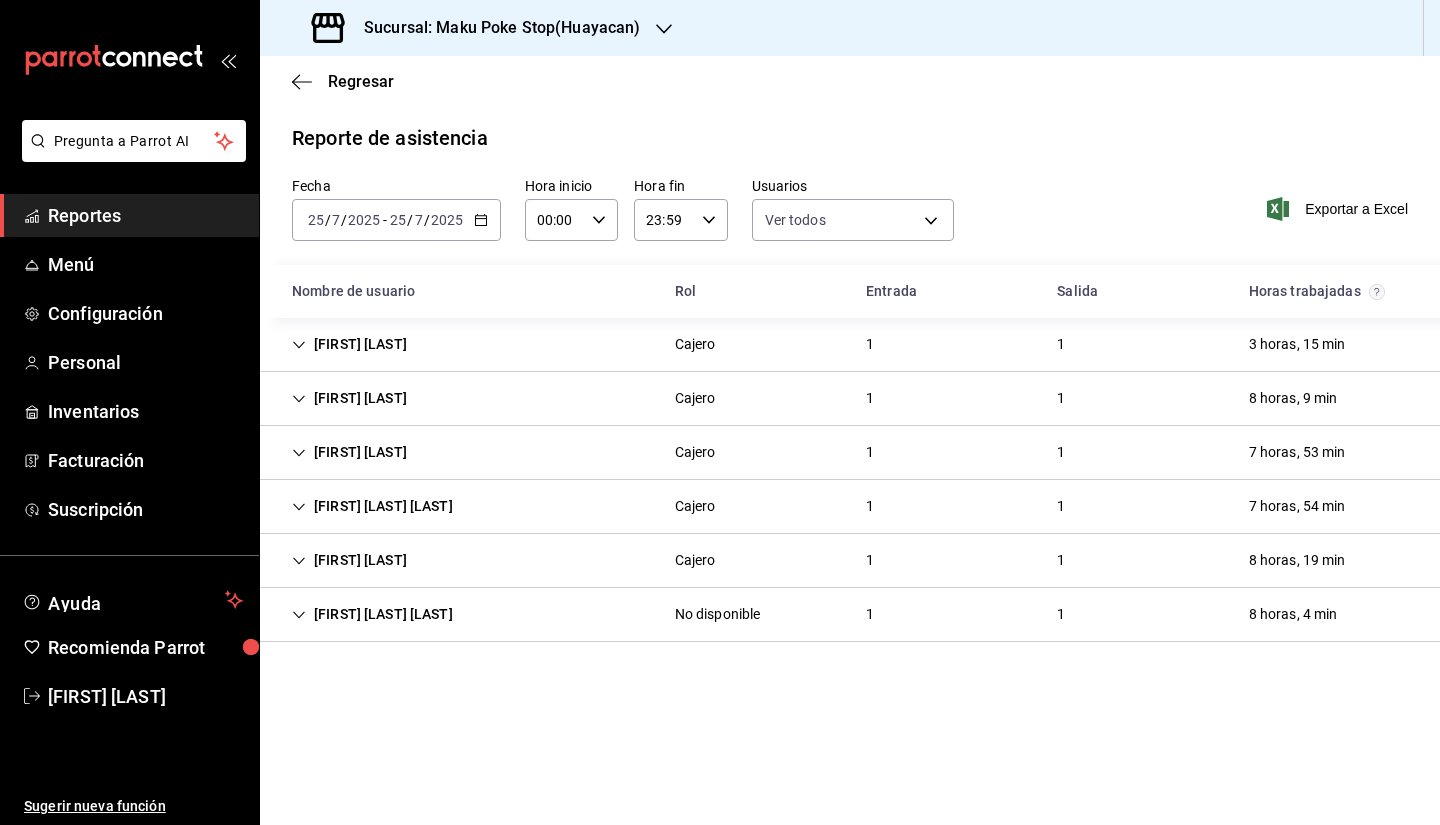 click on "Reportes" at bounding box center (145, 215) 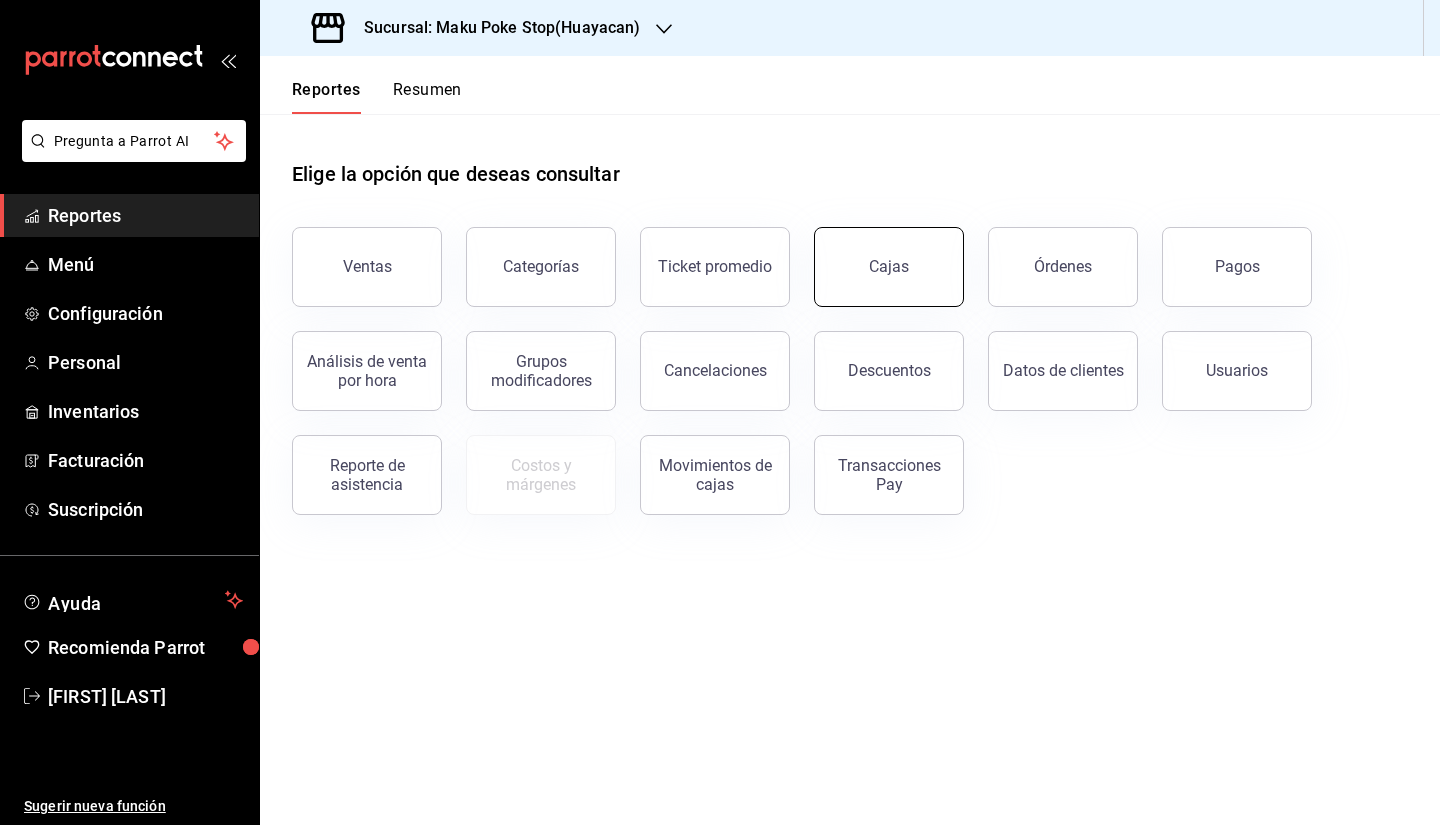 click on "Cajas" at bounding box center (889, 267) 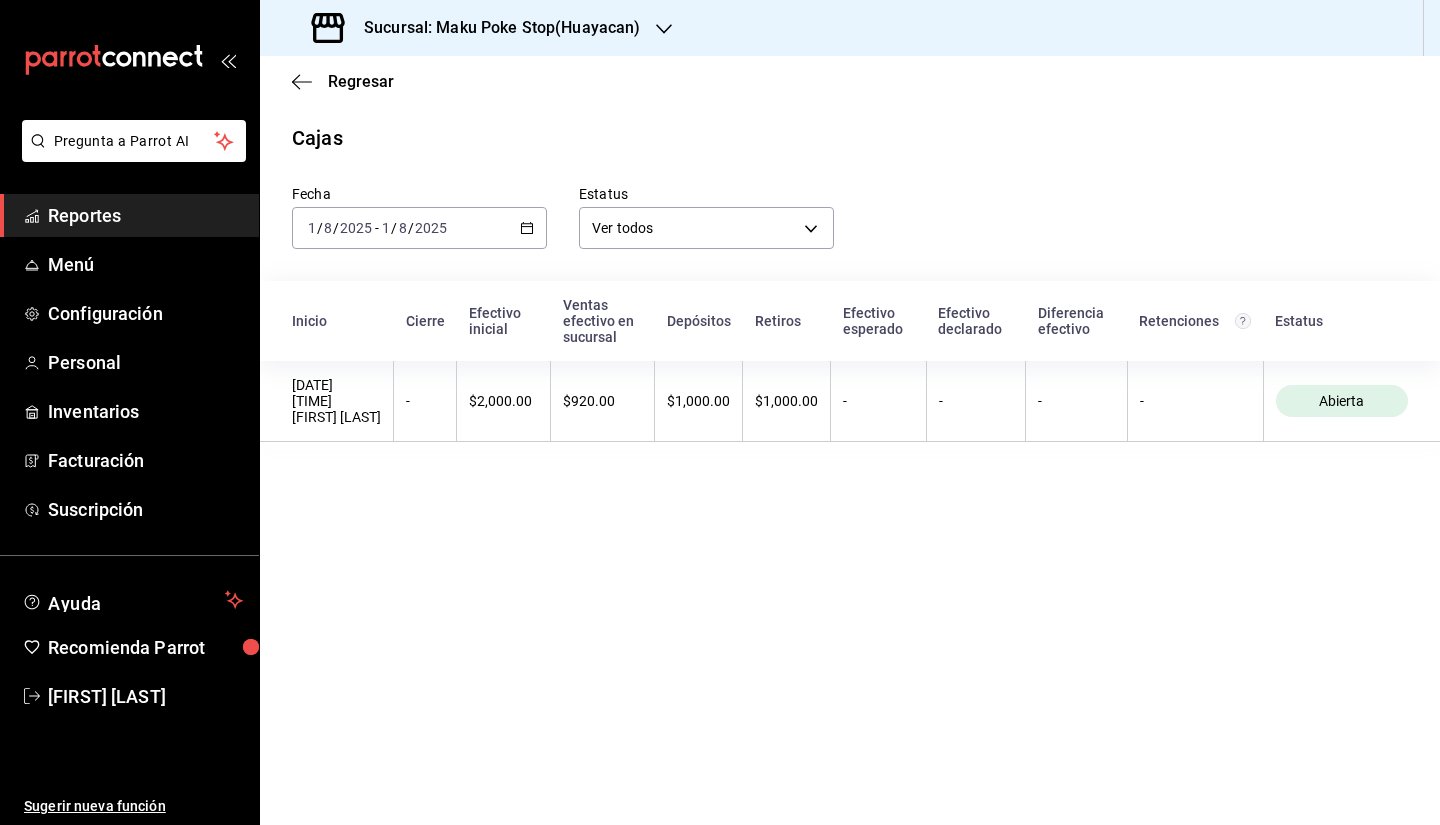 click 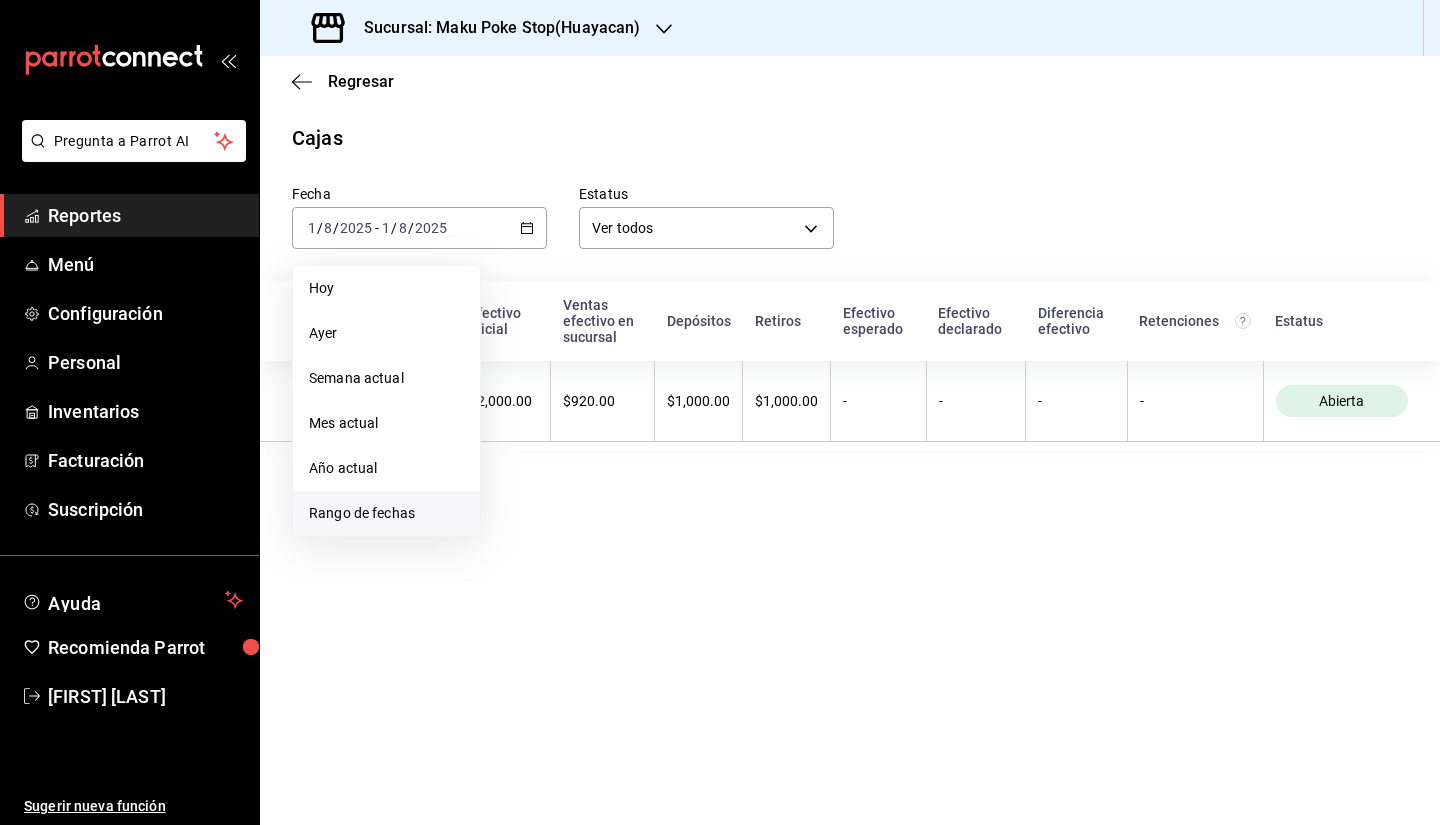 click on "Rango de fechas" at bounding box center (386, 513) 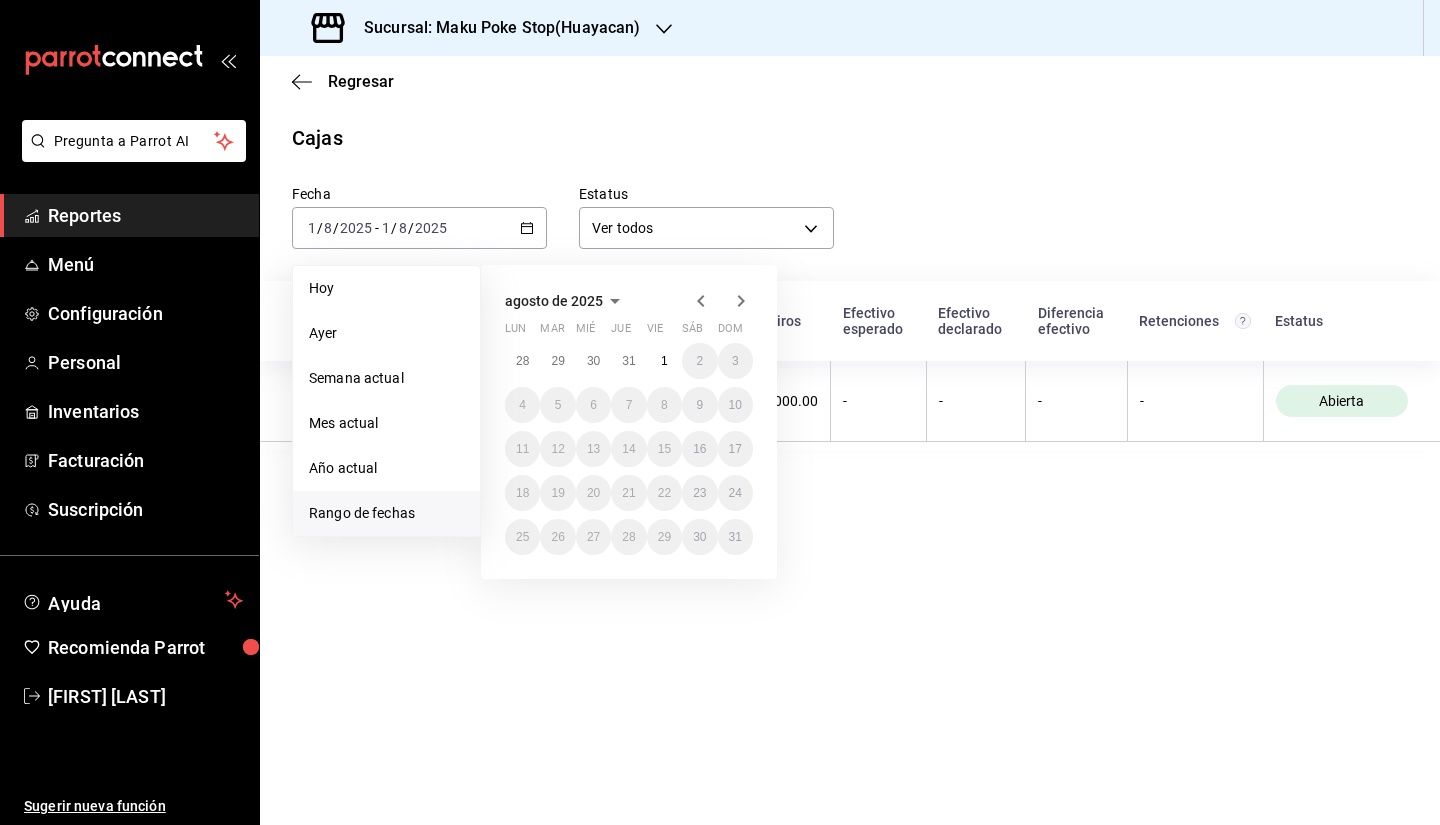 click 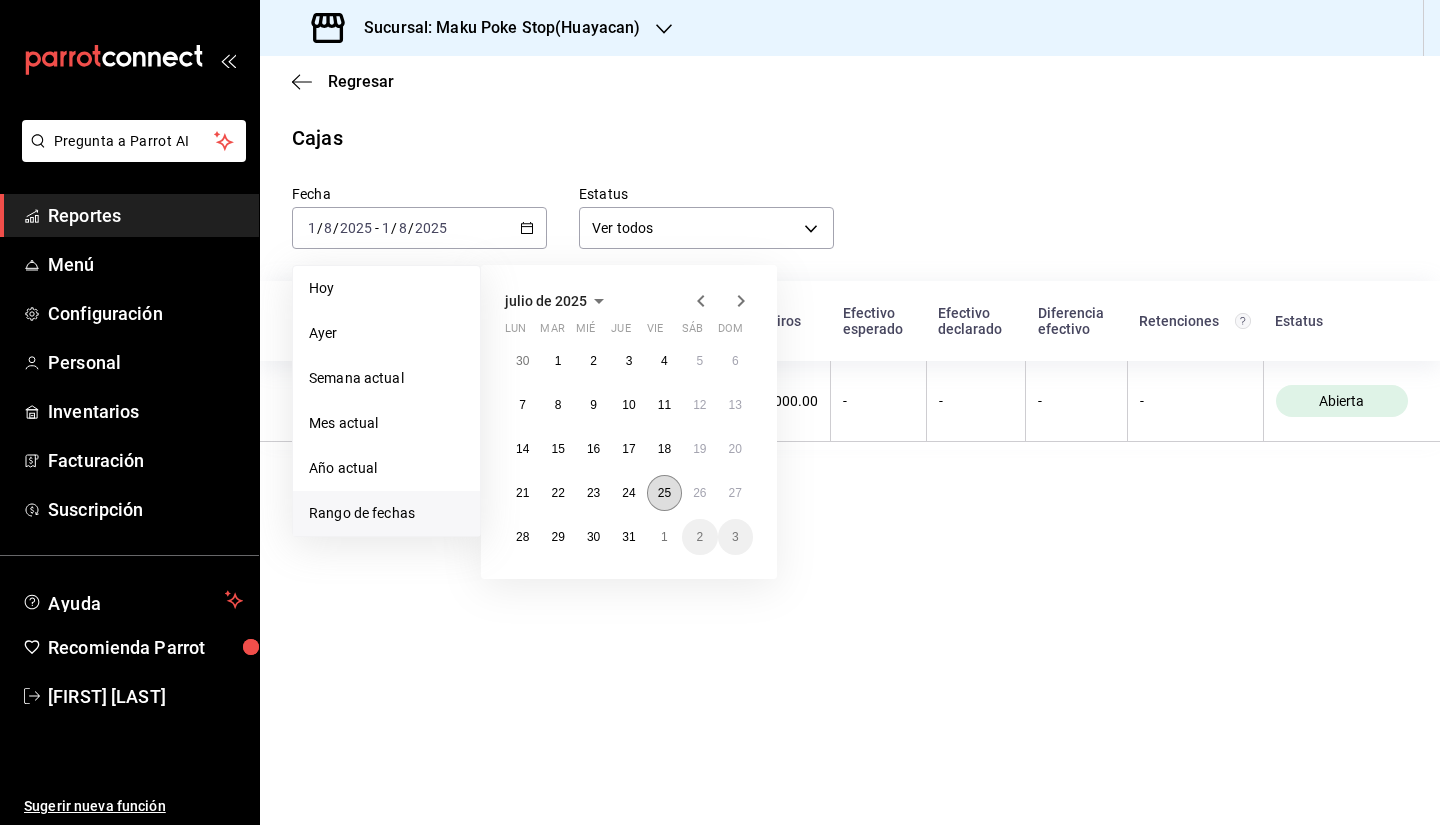 click on "25" at bounding box center (664, 493) 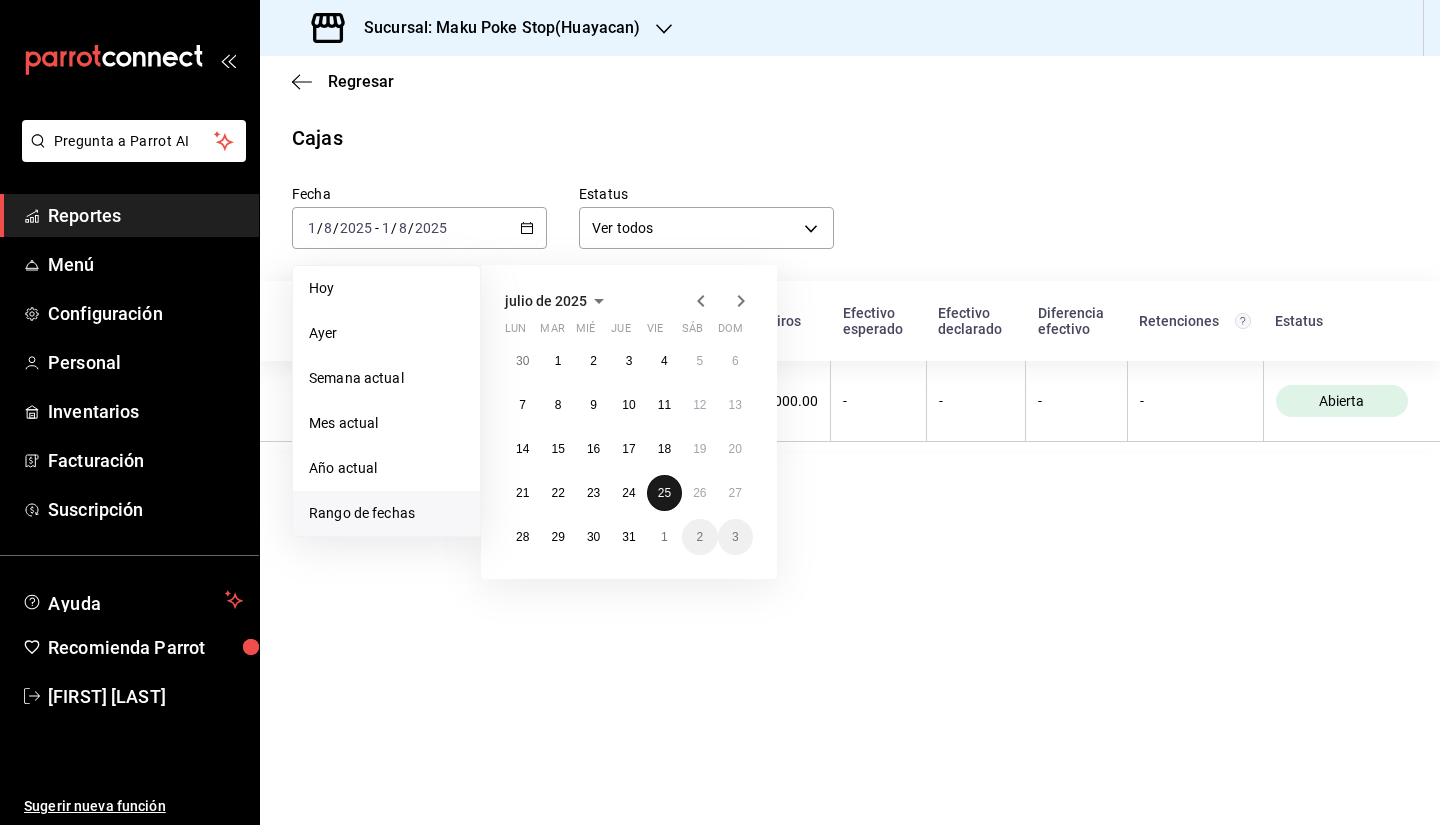 click on "25" at bounding box center (664, 493) 